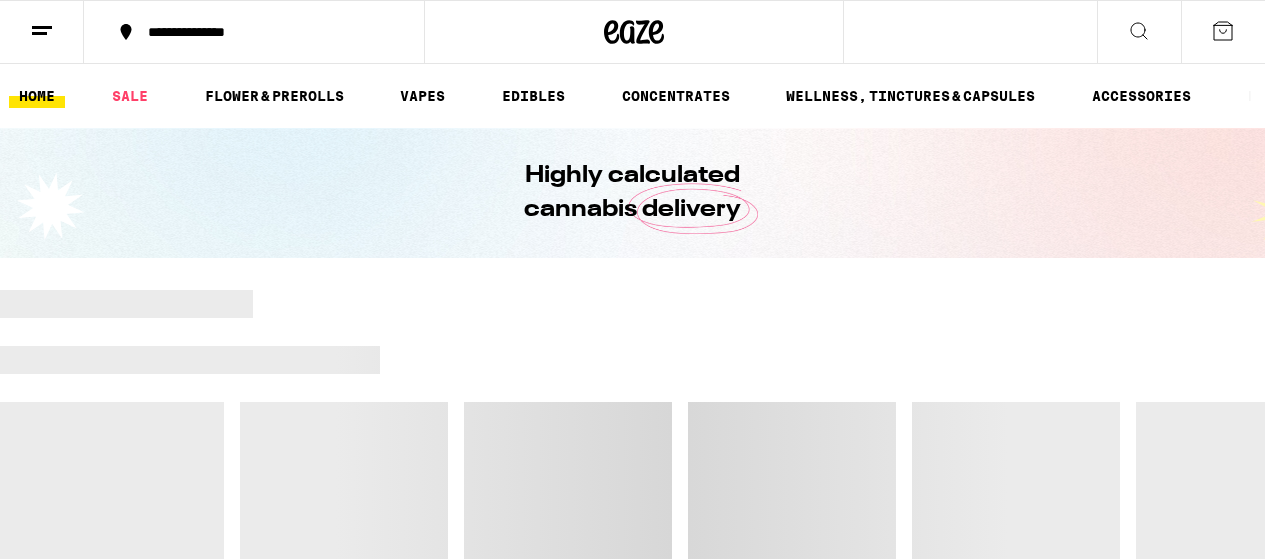 scroll, scrollTop: 0, scrollLeft: 0, axis: both 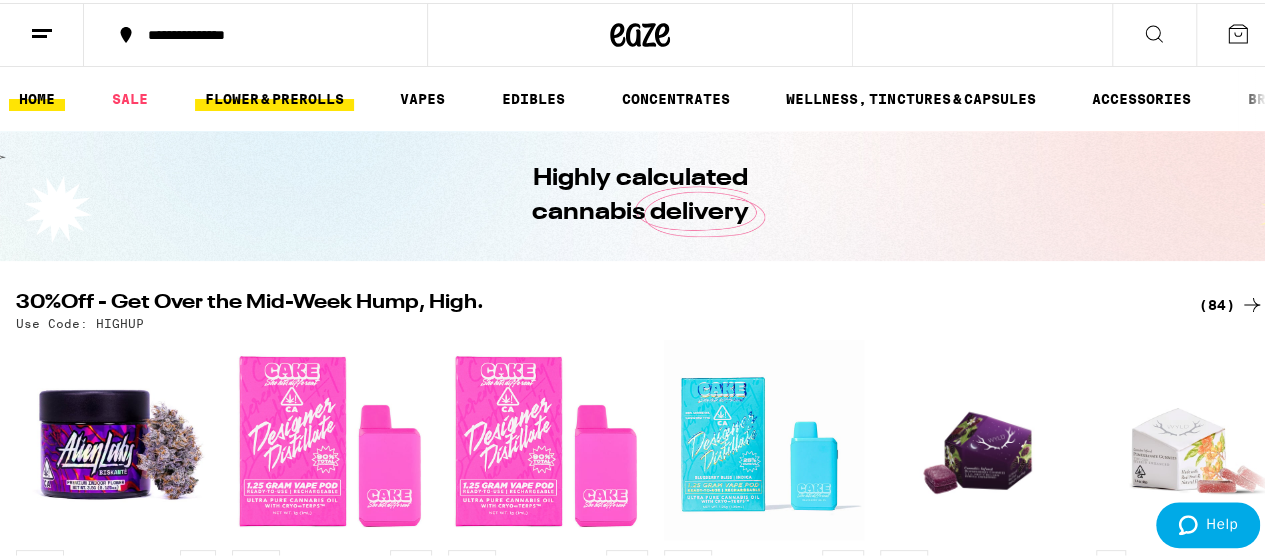 click on "FLOWER & PREROLLS" at bounding box center [274, 96] 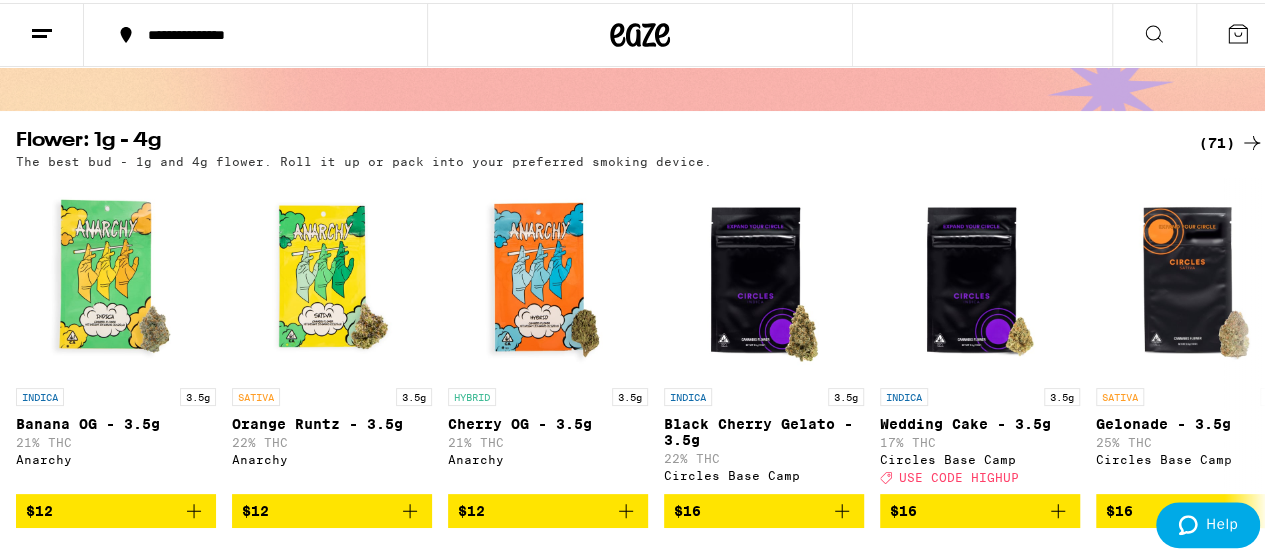 scroll, scrollTop: 151, scrollLeft: 0, axis: vertical 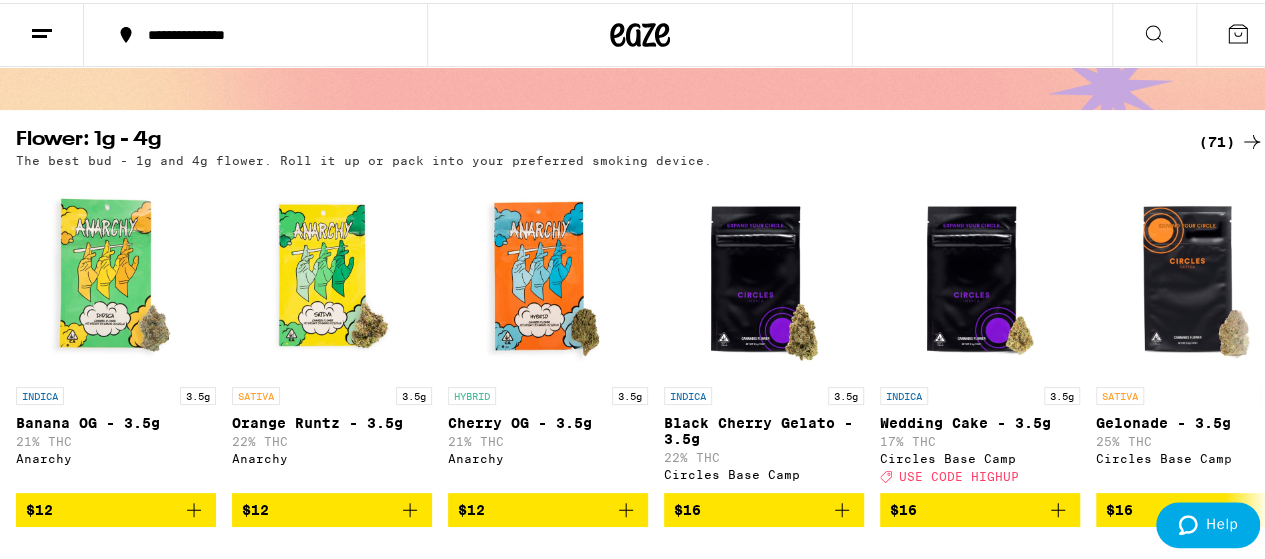 click on "(71)" at bounding box center (1231, 139) 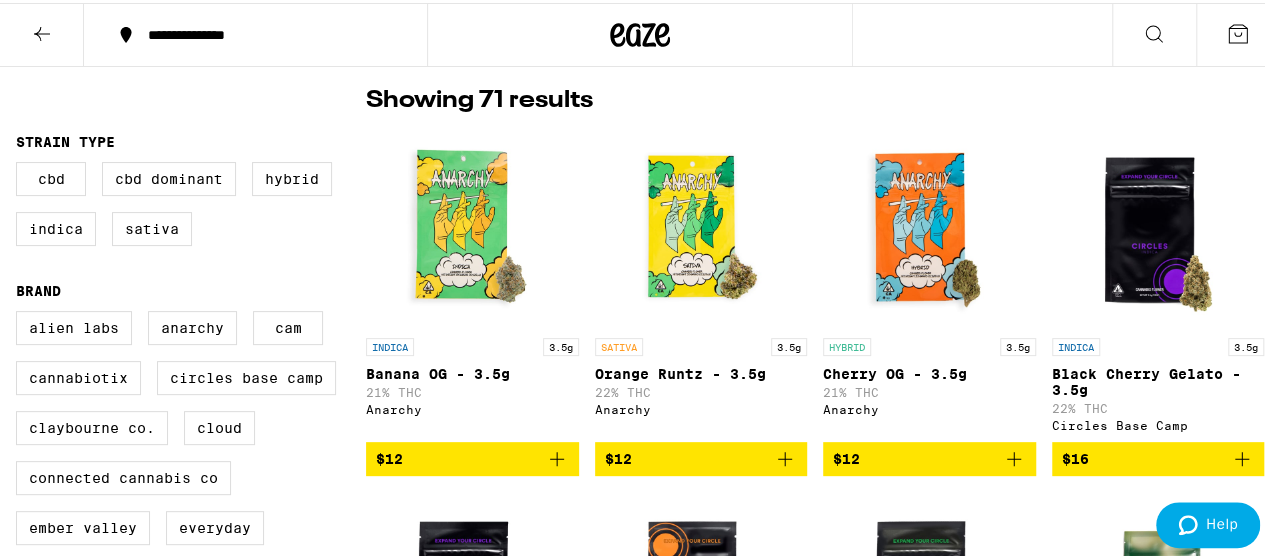 scroll, scrollTop: 0, scrollLeft: 0, axis: both 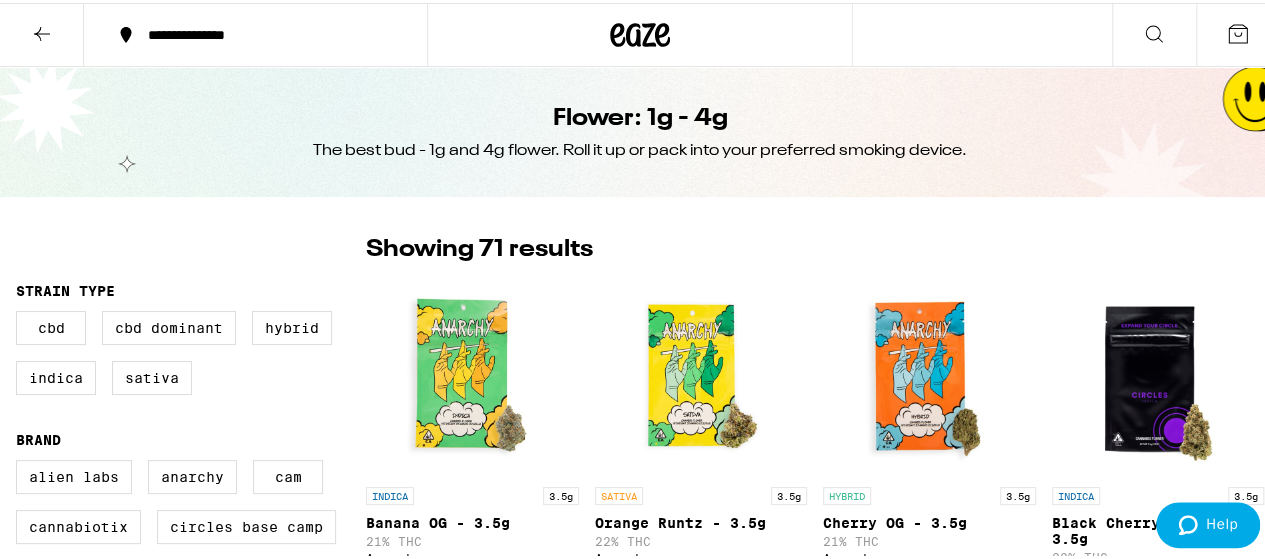 click at bounding box center [42, 32] 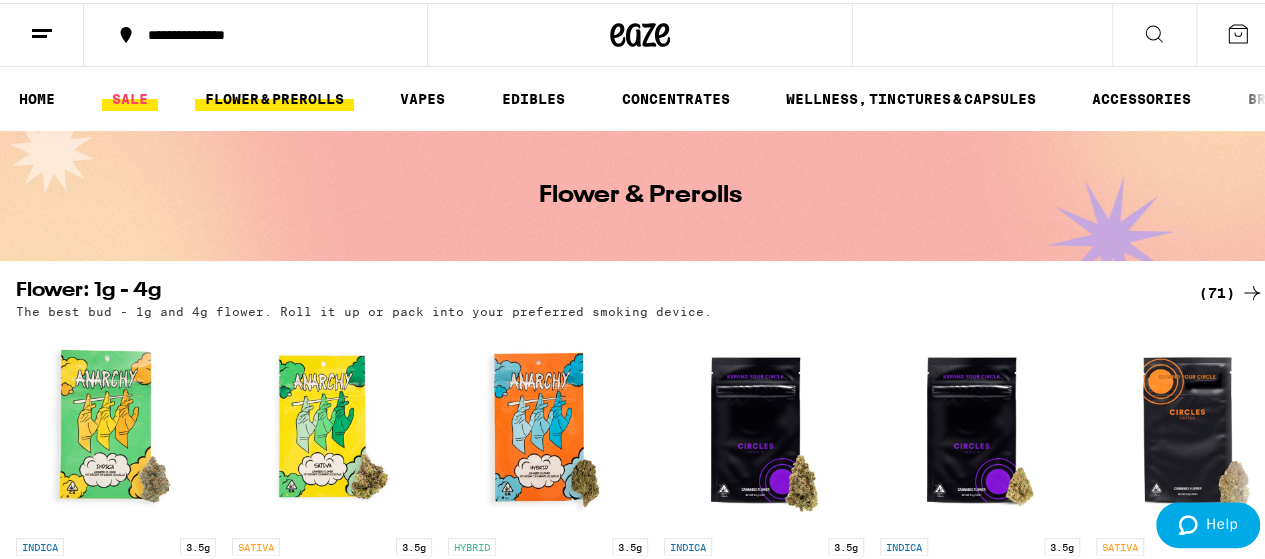 click on "SALE" at bounding box center (130, 96) 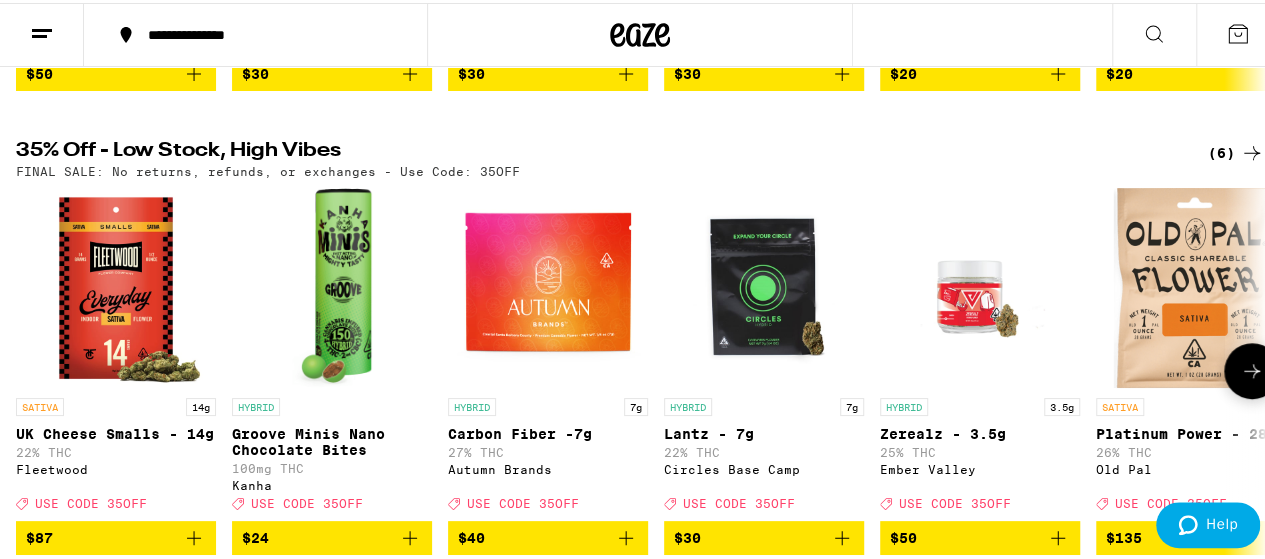 scroll, scrollTop: 636, scrollLeft: 0, axis: vertical 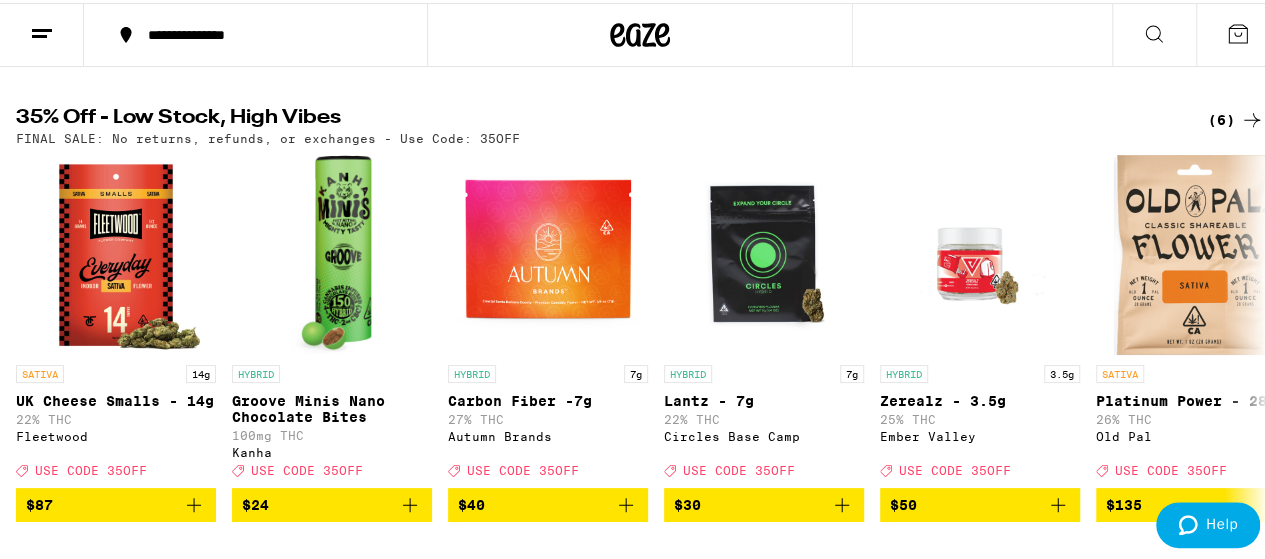 click on "(6)" at bounding box center (1236, 117) 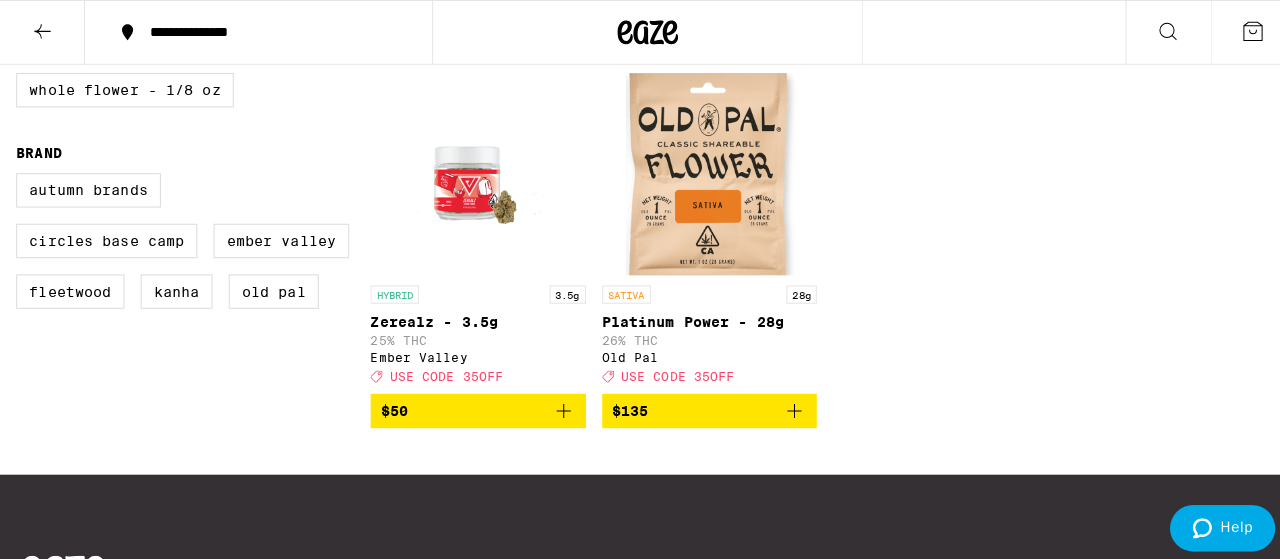 scroll, scrollTop: 586, scrollLeft: 0, axis: vertical 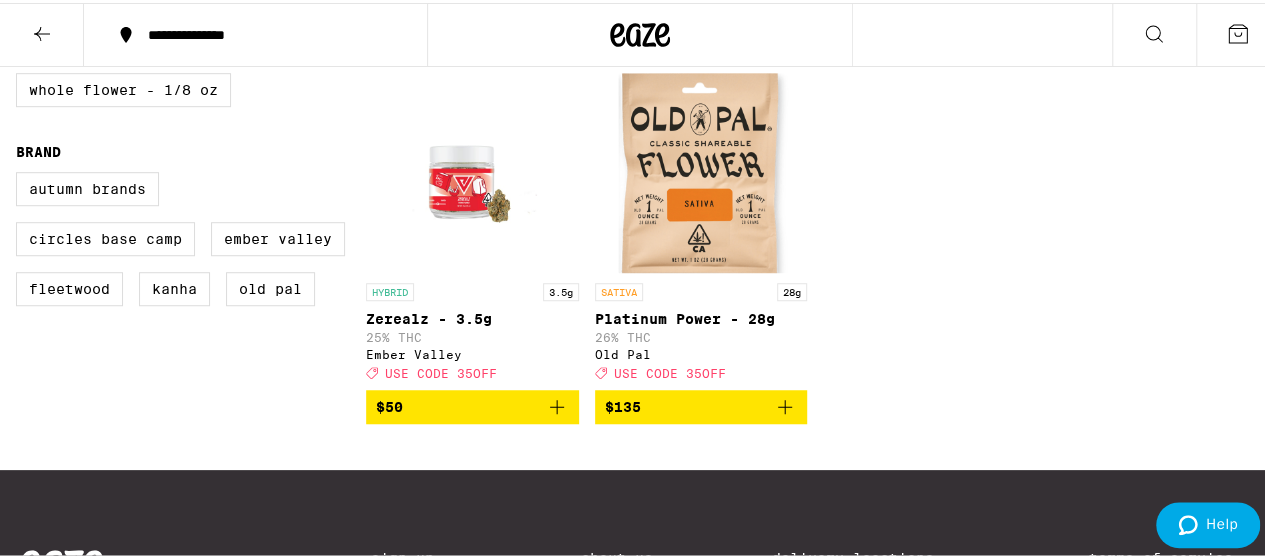 click 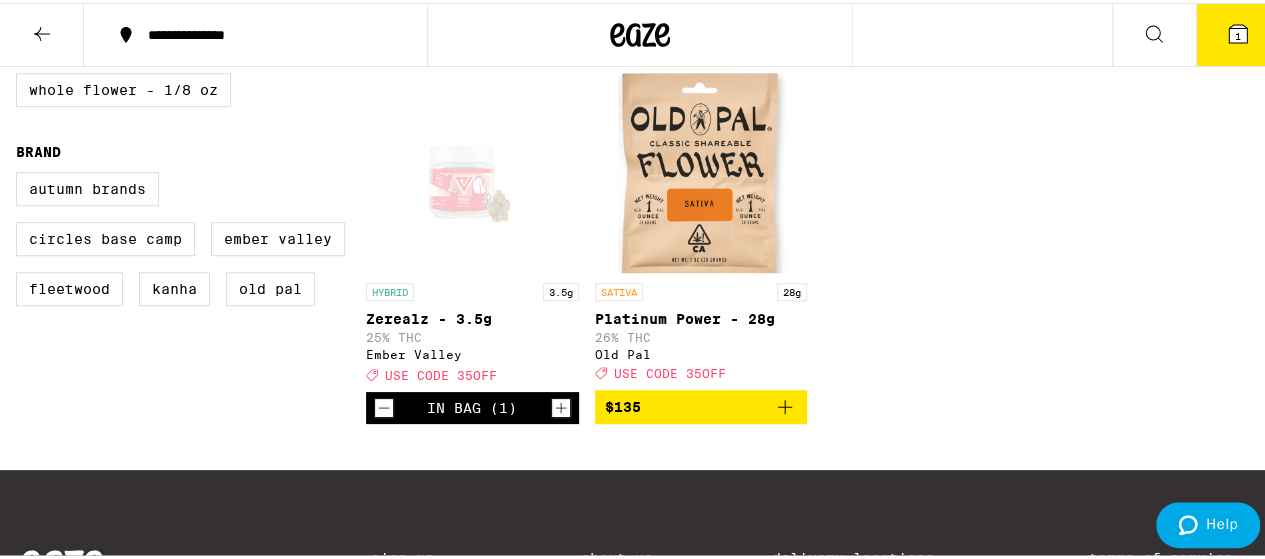 click 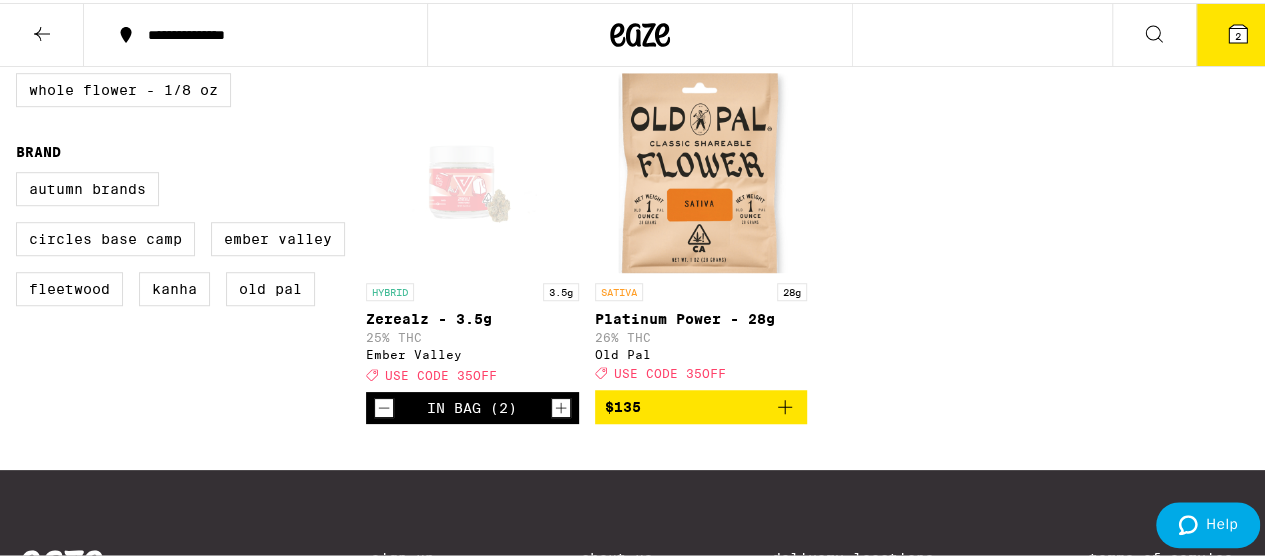click 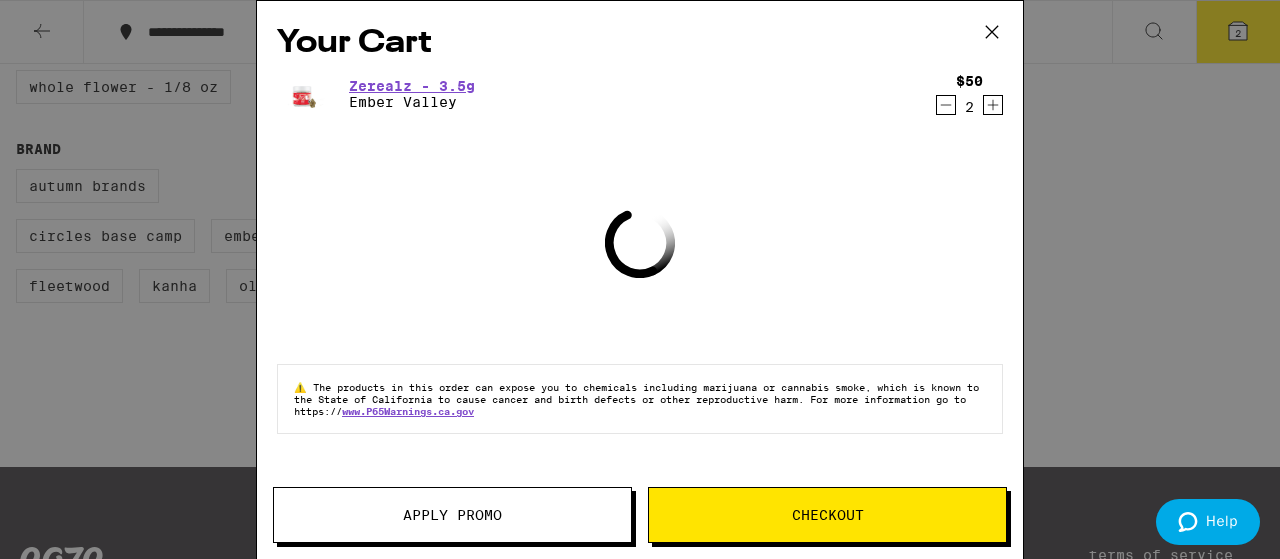 click on "Apply Promo" at bounding box center (452, 515) 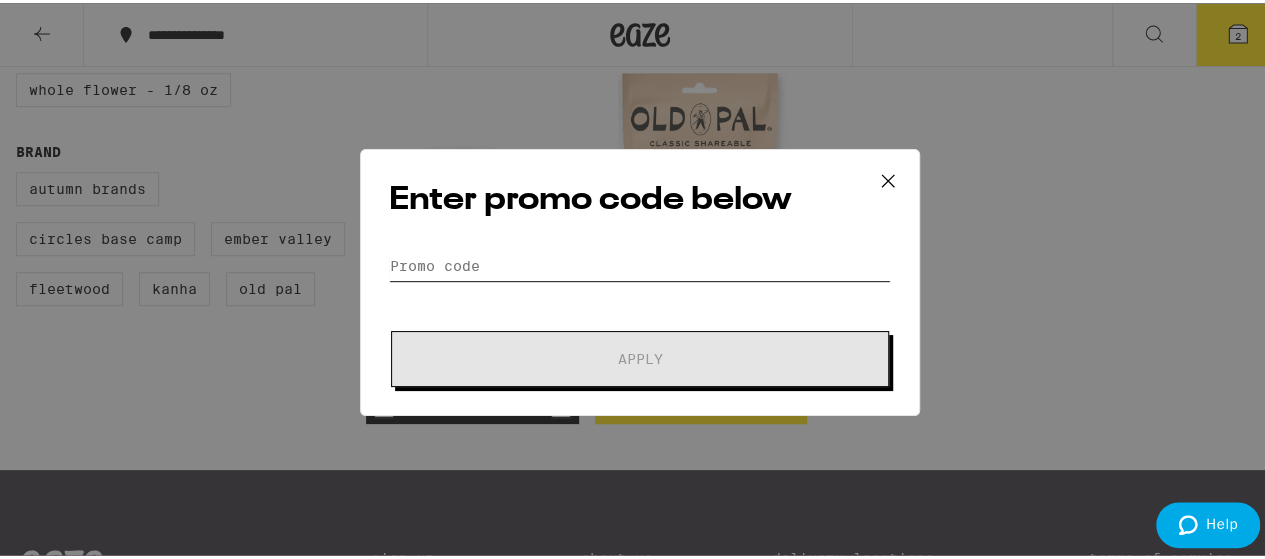 click on "Promo Code" at bounding box center [640, 263] 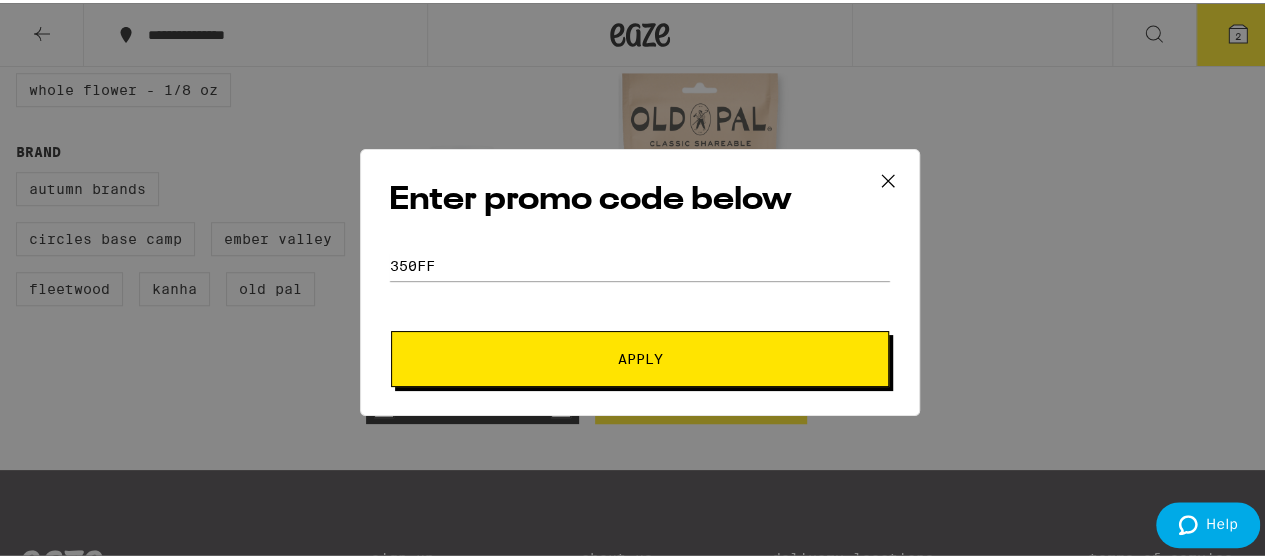 click on "Apply" at bounding box center (640, 356) 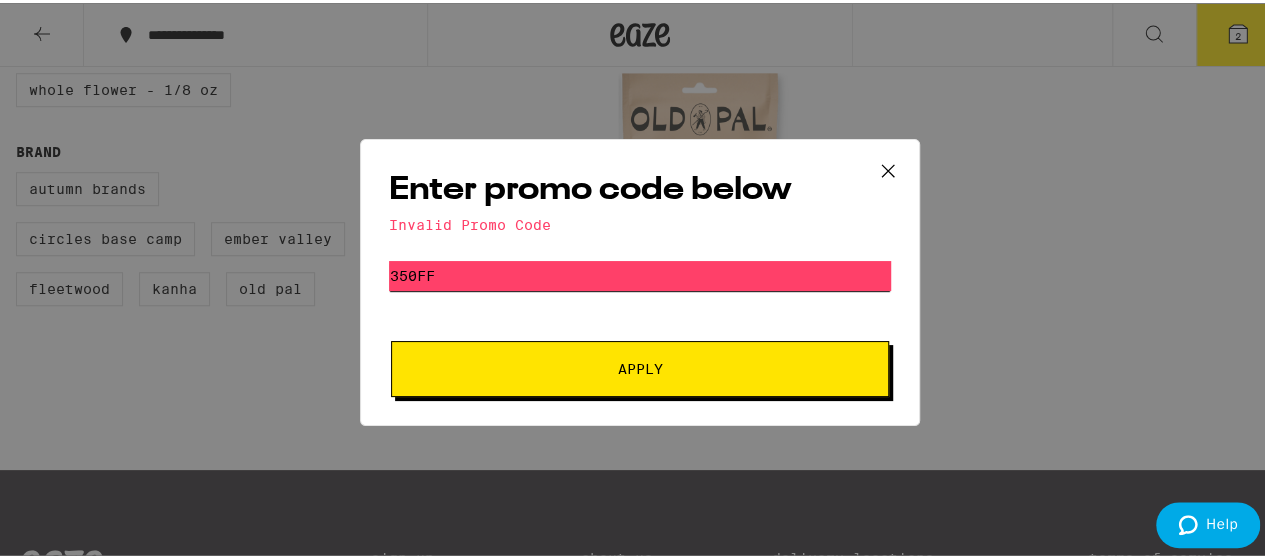 click on "350ff" at bounding box center (640, 273) 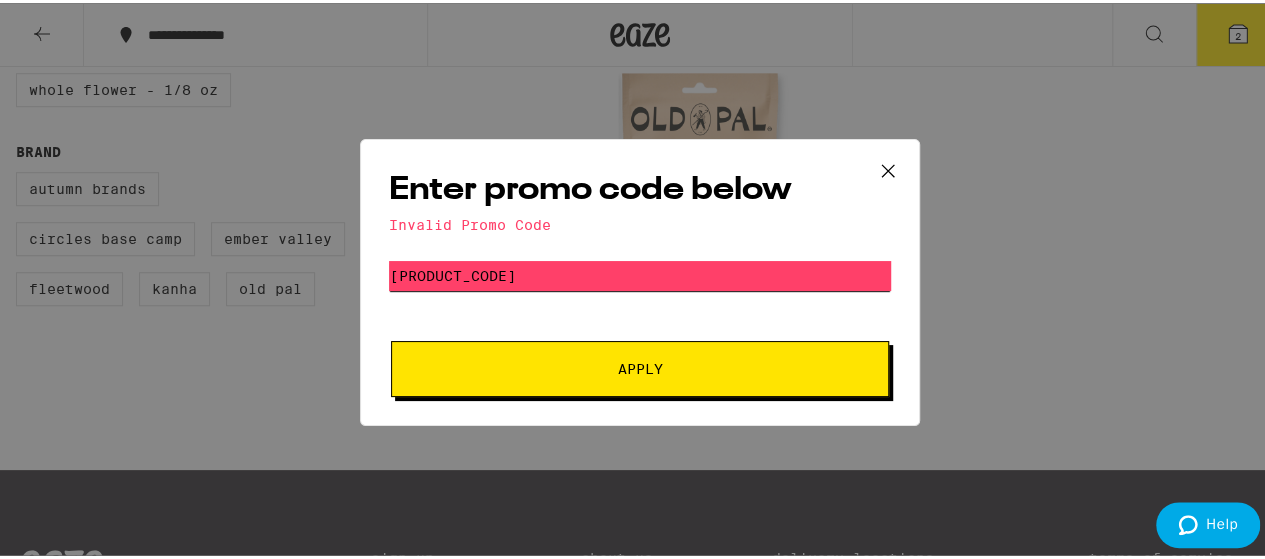 type on "[PRODUCT_CODE]" 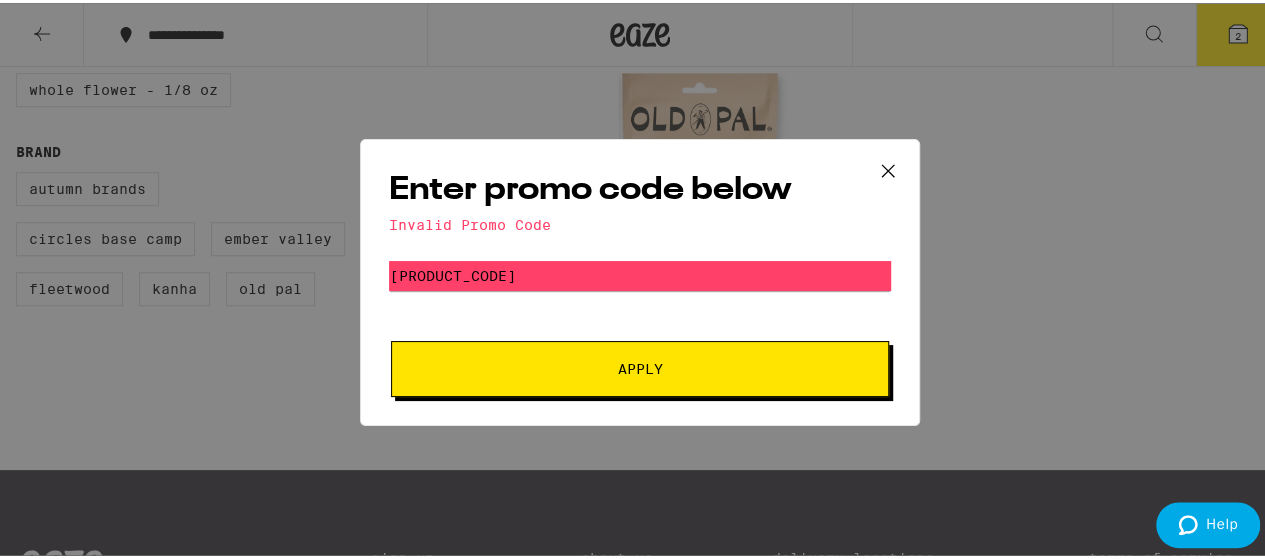 click on "Apply" at bounding box center (640, 366) 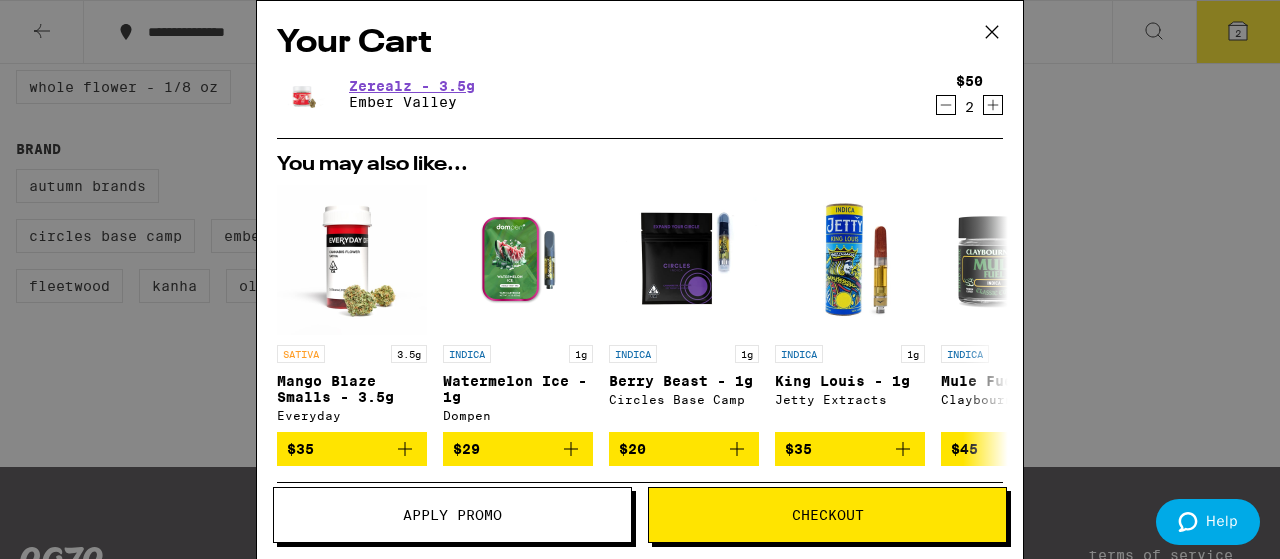 click on "Your Cart [PRODUCT_NAME] - [WEIGHT] [BRAND_NAME] $[PRICE] [QUANTITY] You may also like... SATIVA [WEIGHT] [PRODUCT_NAME] - [WEIGHT] [BRAND_NAME] $[PRICE] INDICA [WEIGHT] [PRODUCT_NAME] - [WEIGHT] [BRAND_NAME] $[PRICE] INDICA [WEIGHT] [PRODUCT_NAME] - [WEIGHT] [BRAND_NAME] $[PRICE] INDICA [WEIGHT] [PRODUCT_NAME] - [WEIGHT] [BRAND_NAME] $[PRICE] HYBRID [WEIGHT] [PRODUCT_NAME]: [PRODUCT_NAME] - [WEIGHT] [BRAND_NAME] $[PRICE] HYBRID [WEIGHT] [PRODUCT_NAME] - [WEIGHT] [BRAND_NAME] $[PRICE] INDICA [WEIGHT] NOIR: [PRODUCT_NAME] - [WEIGHT] [BRAND_NAME] $[PRICE] SATIVA [WEIGHT] [PRODUCT_NAME] - [WEIGHT] [BRAND_NAME] $[PRICE] SATIVA [WEIGHT] [PRODUCT_NAME] - [WEIGHT] [BRAND_NAME] $[PRICE] Subtotal $[PRICE] Delivery $[PRICE] Free delivery for $75+ orders! Taxes & Fees More Info $[PRICE] Order Total $[PRICE] ⚠️ The products in this order can expose you to chemicals including marijuana or cannabis smoke, which is known to the State of California to cause cancer and [BIRTH_DEFECTS] or other reproductive harm. For more information go to https://www.P65Warnings.ca.gov Apply Promo Checkout" at bounding box center (640, 279) 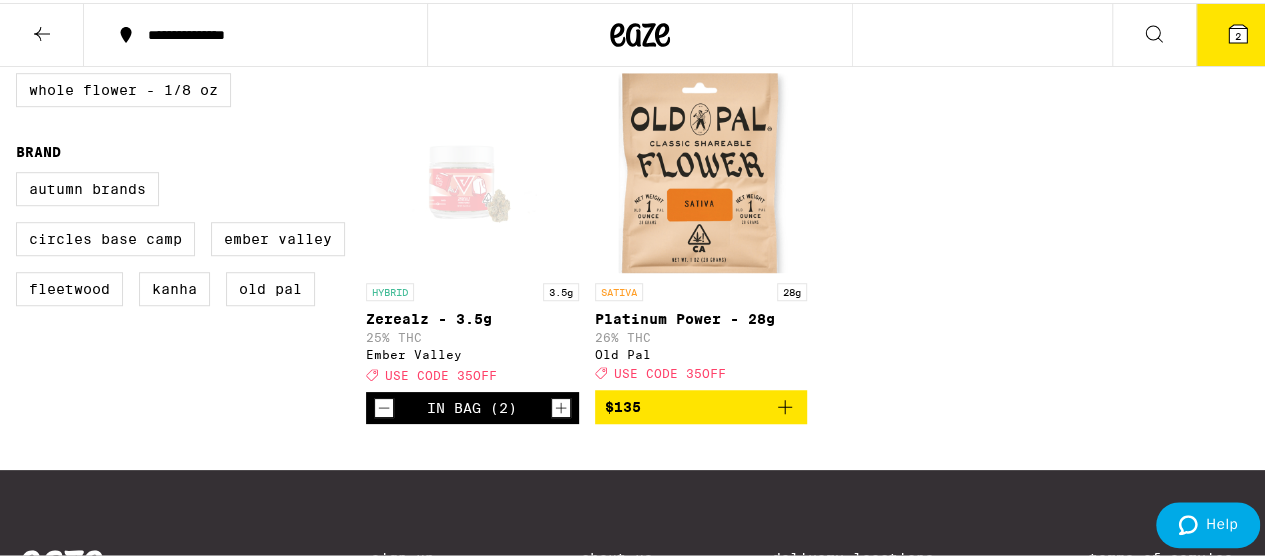 click 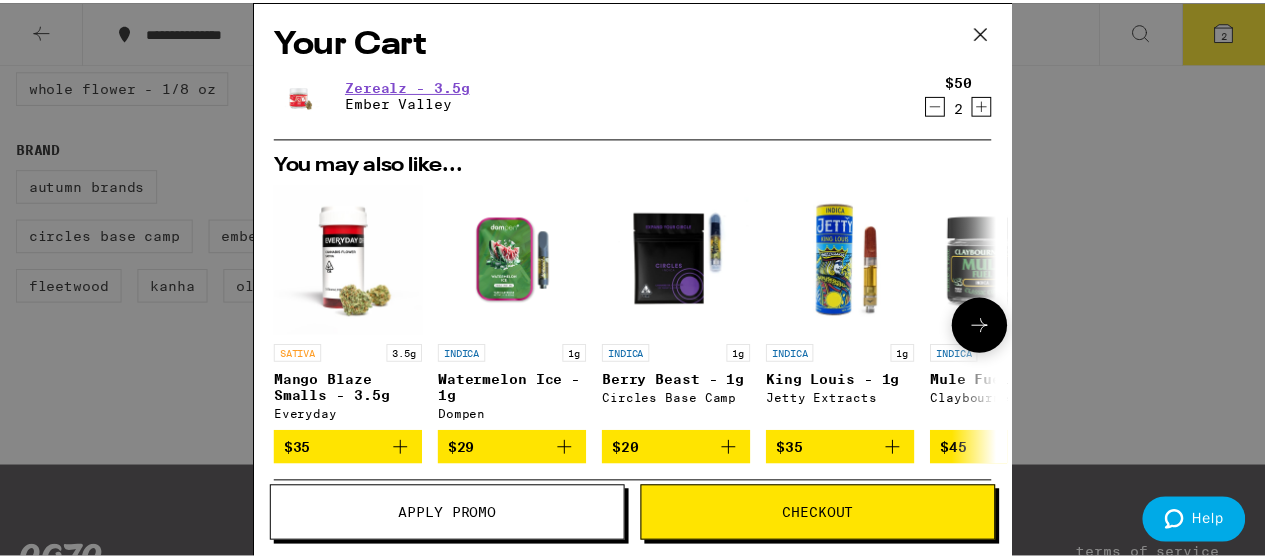 scroll, scrollTop: 84, scrollLeft: 0, axis: vertical 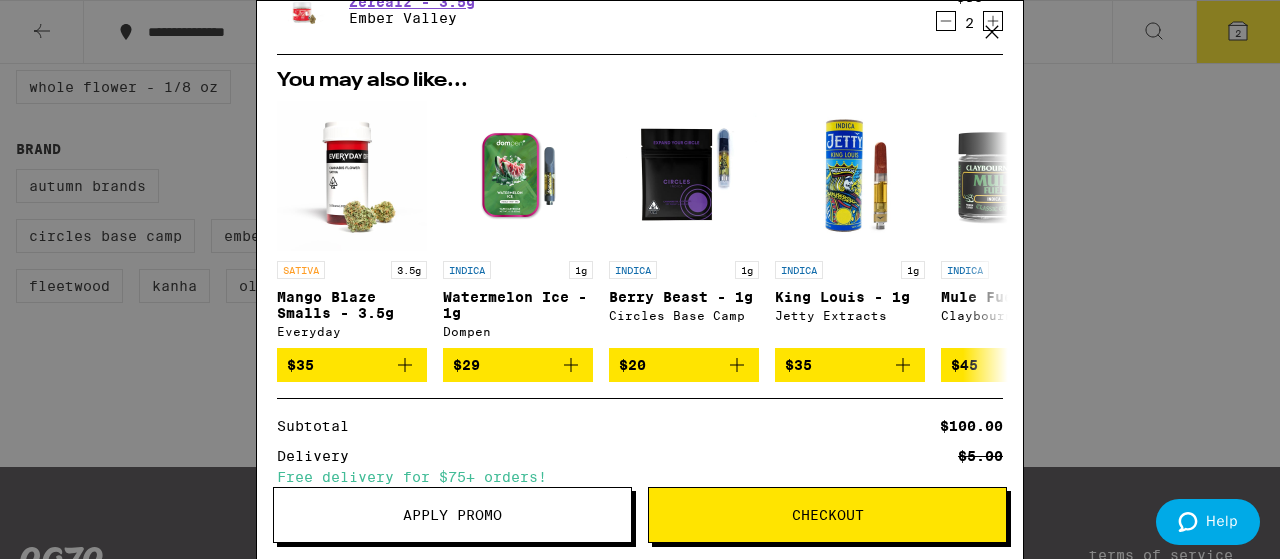 click on "Apply Promo" at bounding box center [452, 515] 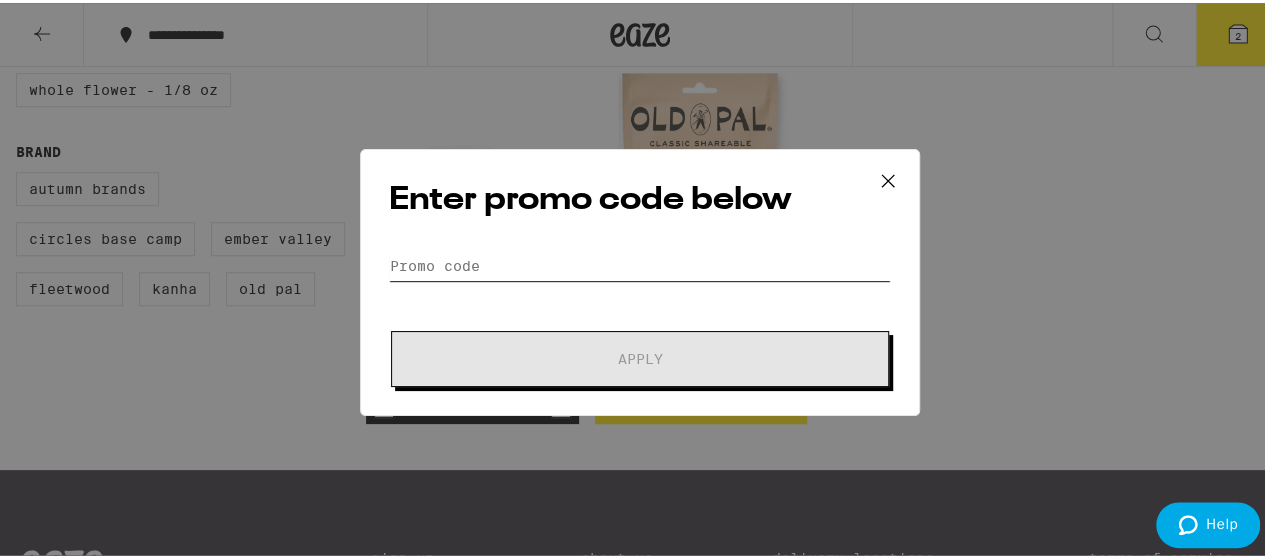 click on "Promo Code" at bounding box center [640, 263] 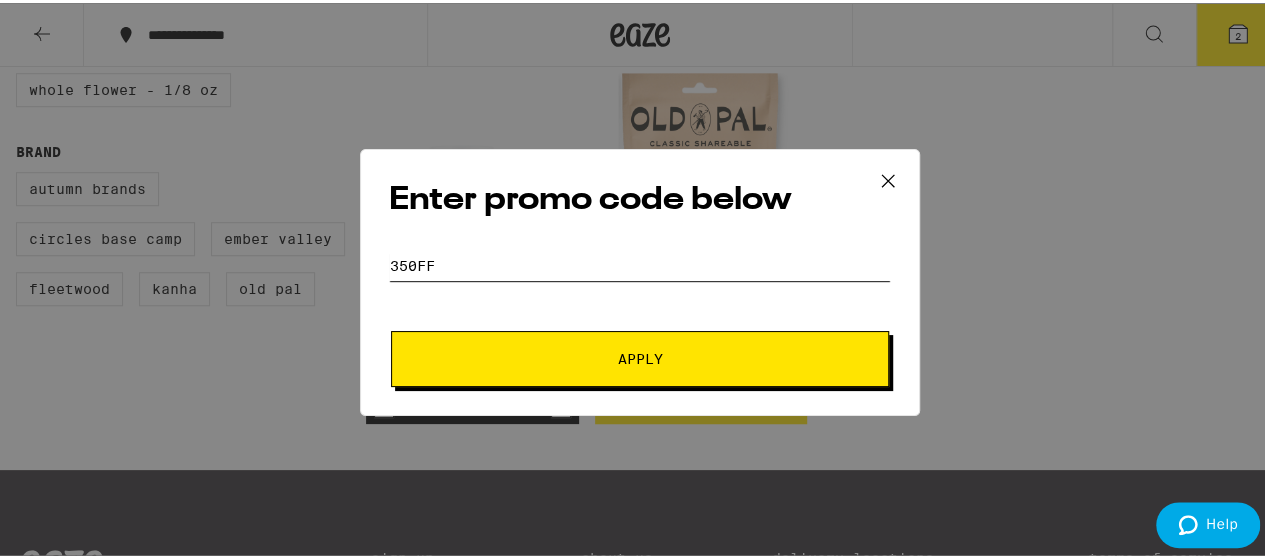 type on "350ff" 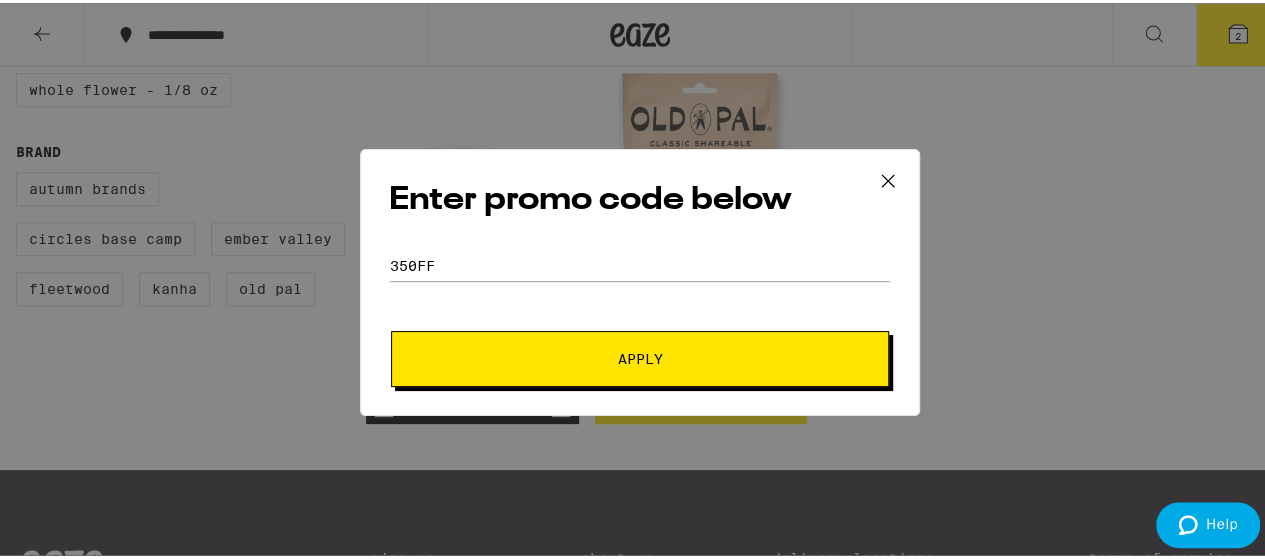 click on "Apply" at bounding box center (640, 356) 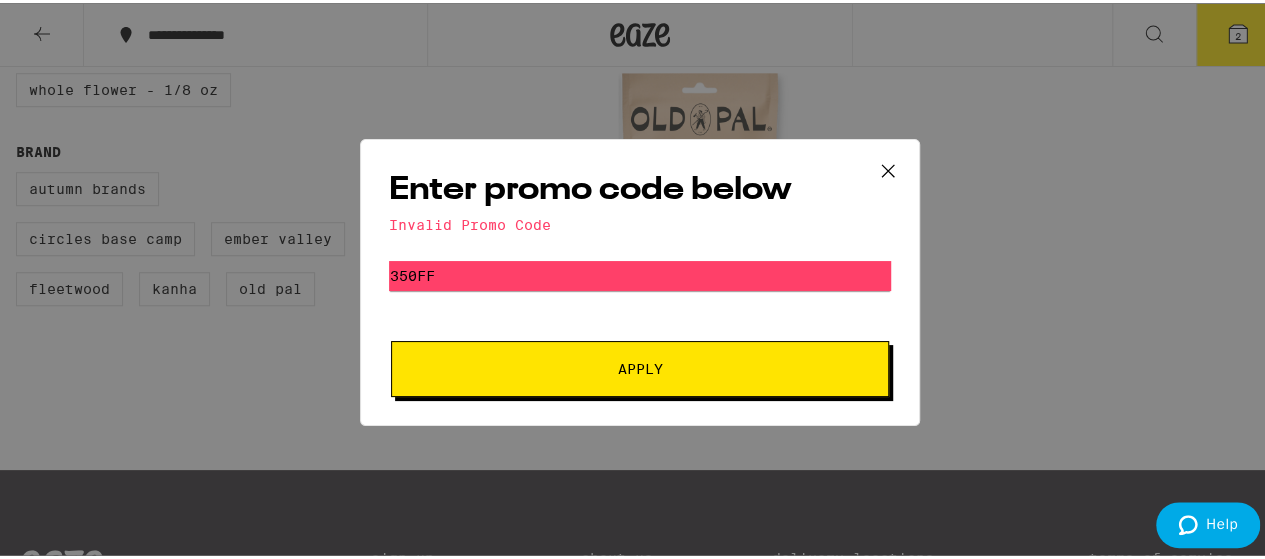 click 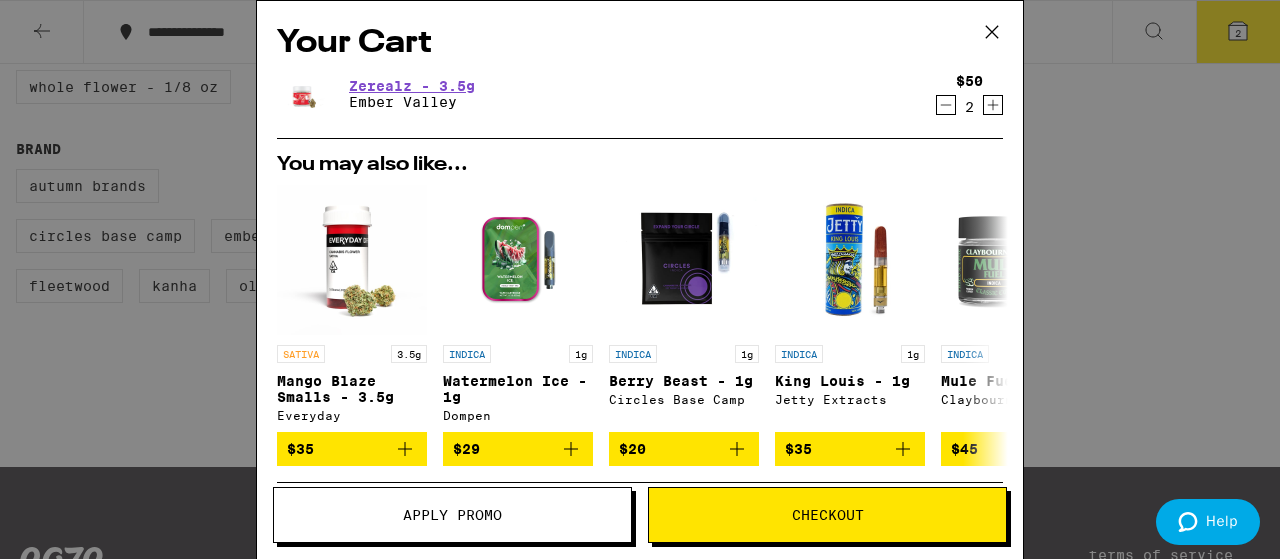 click 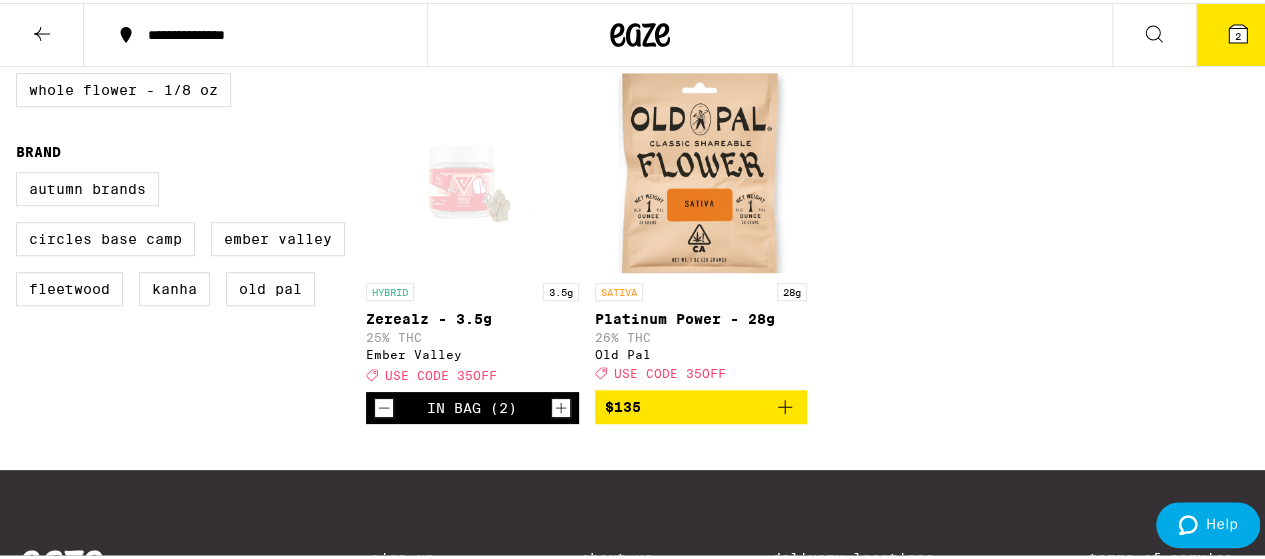 click at bounding box center [42, 32] 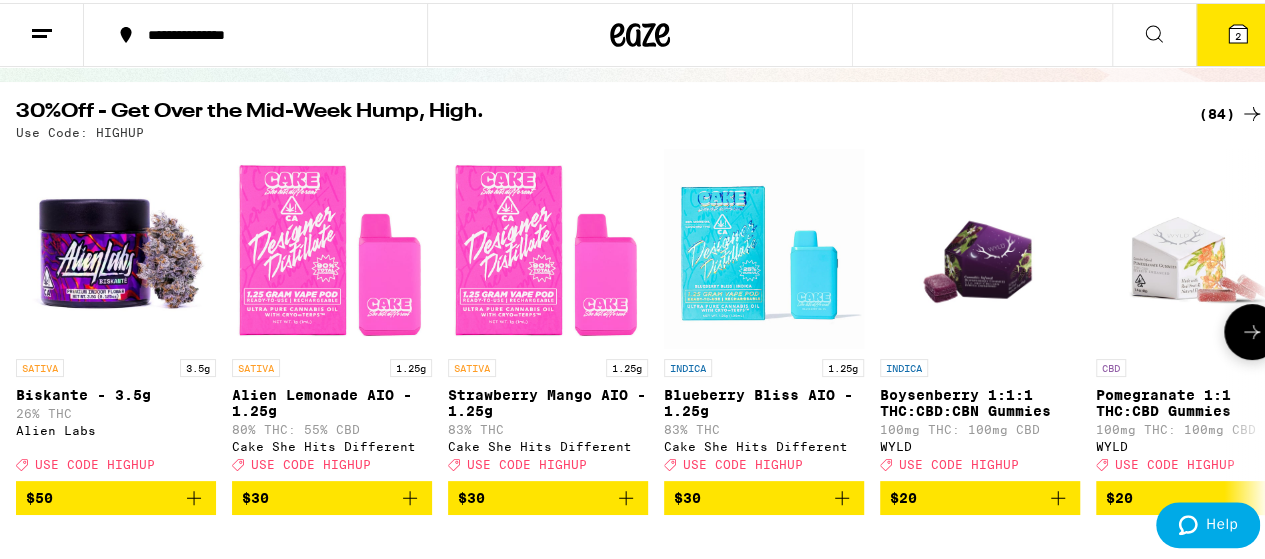 scroll, scrollTop: 251, scrollLeft: 0, axis: vertical 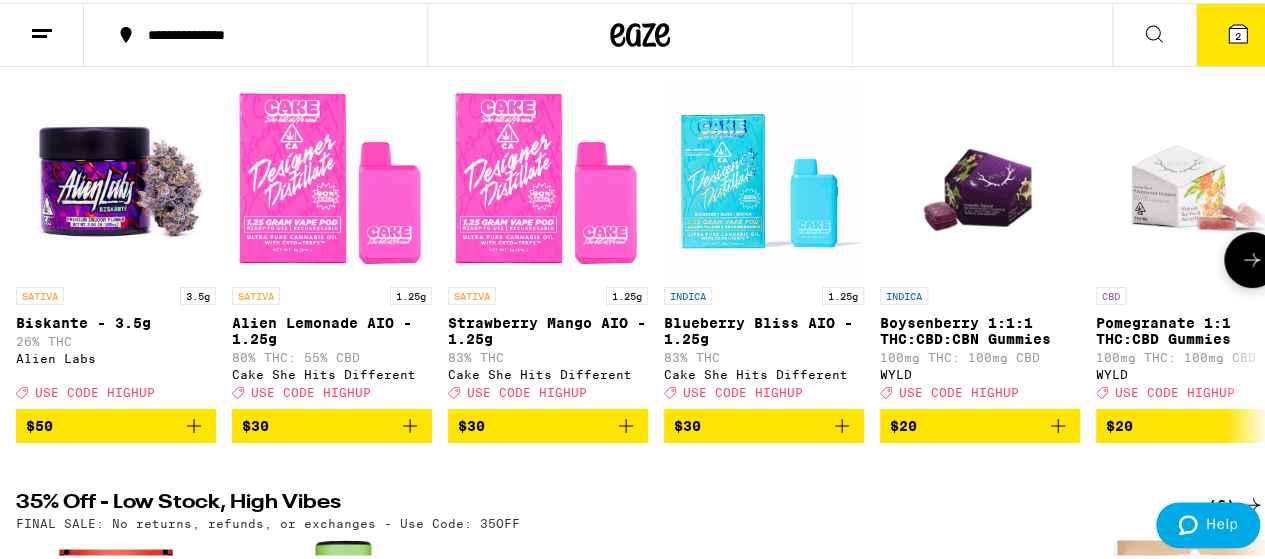 click 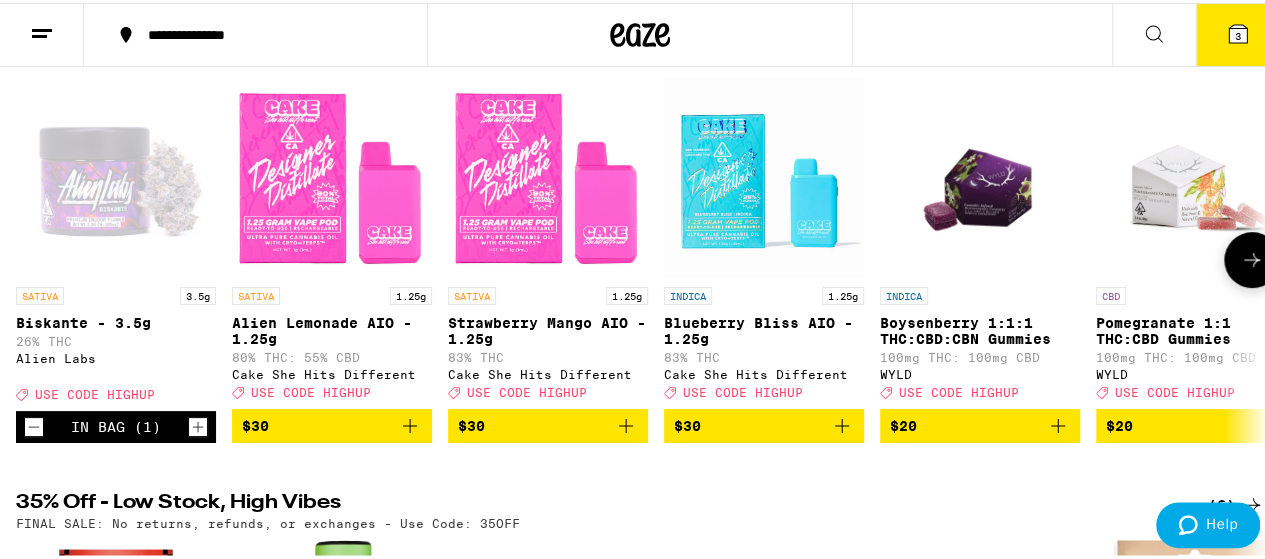 click 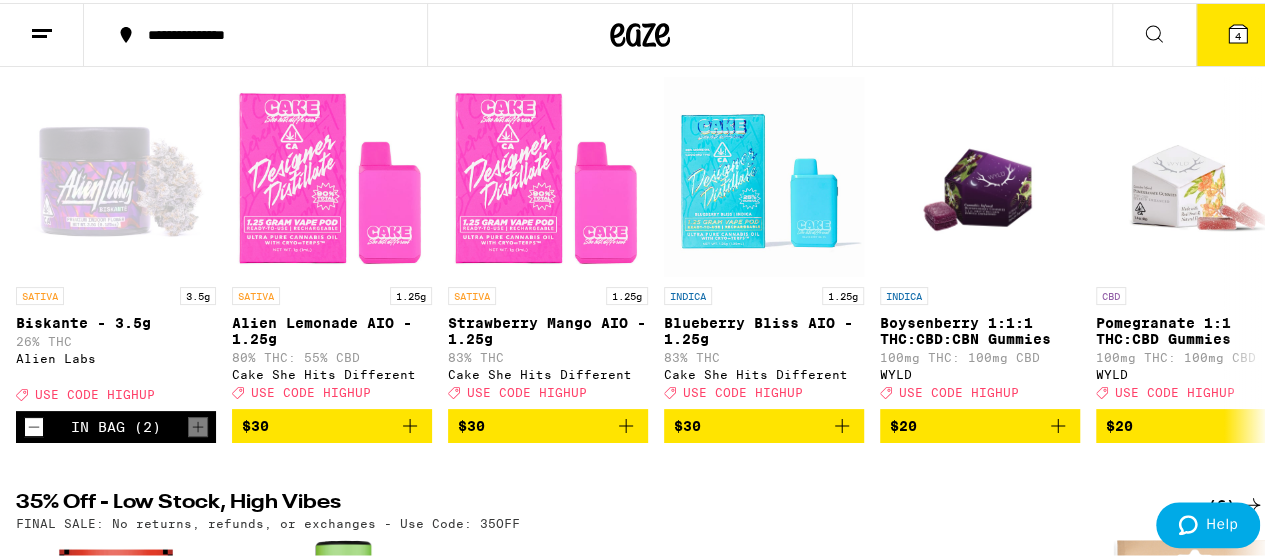 click on "4" at bounding box center (1238, 33) 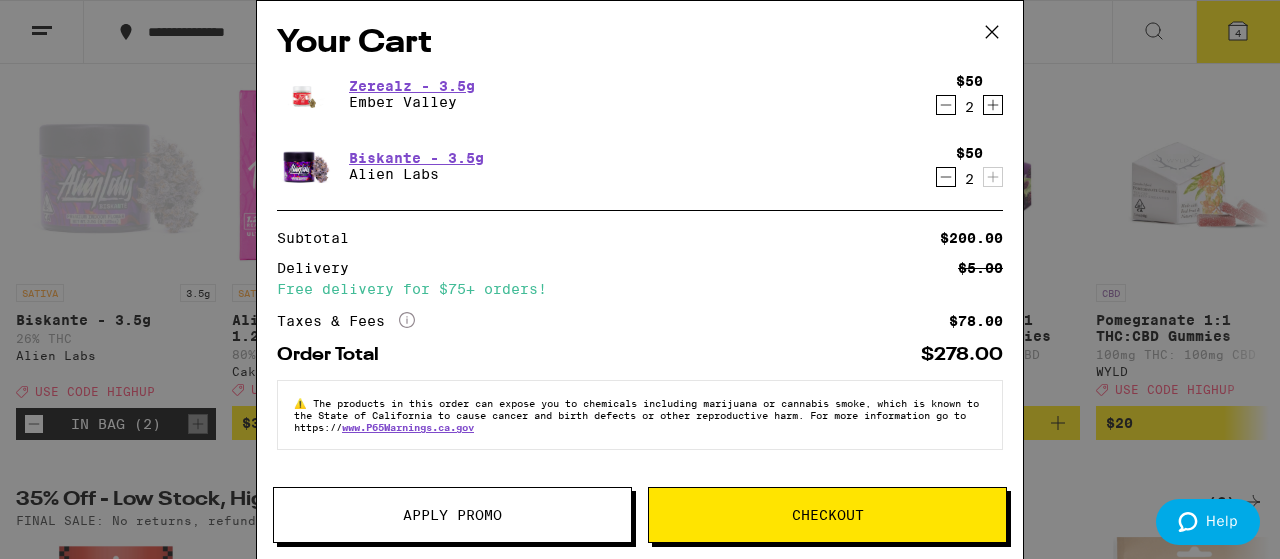 click 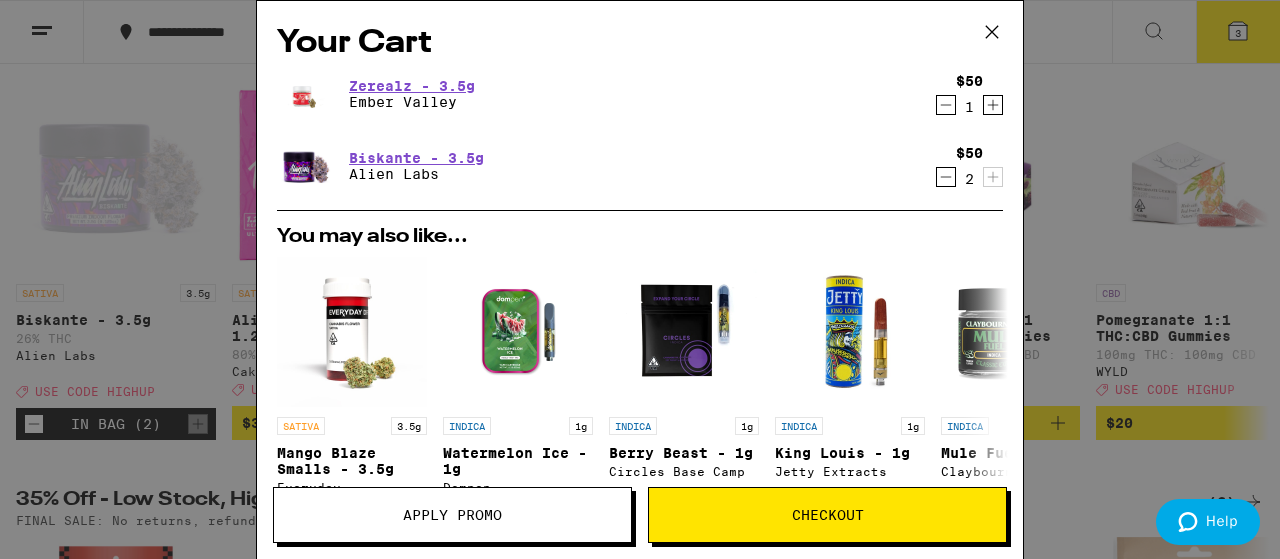 click 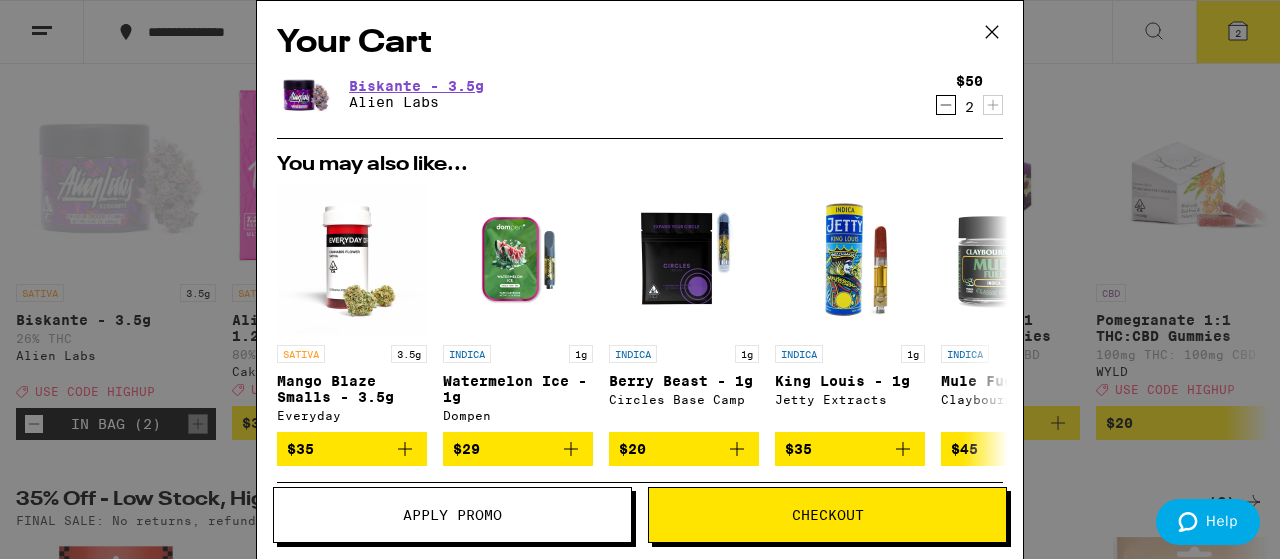 click on "Apply Promo" at bounding box center (452, 515) 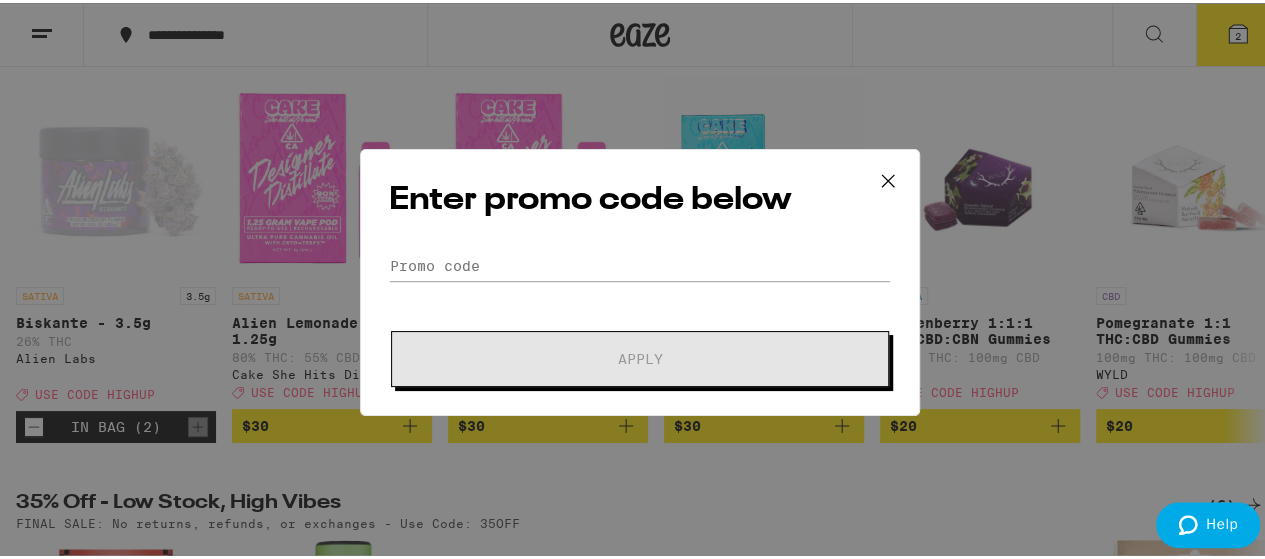 click on "Enter promo code below Promo Code Apply" at bounding box center (640, 279) 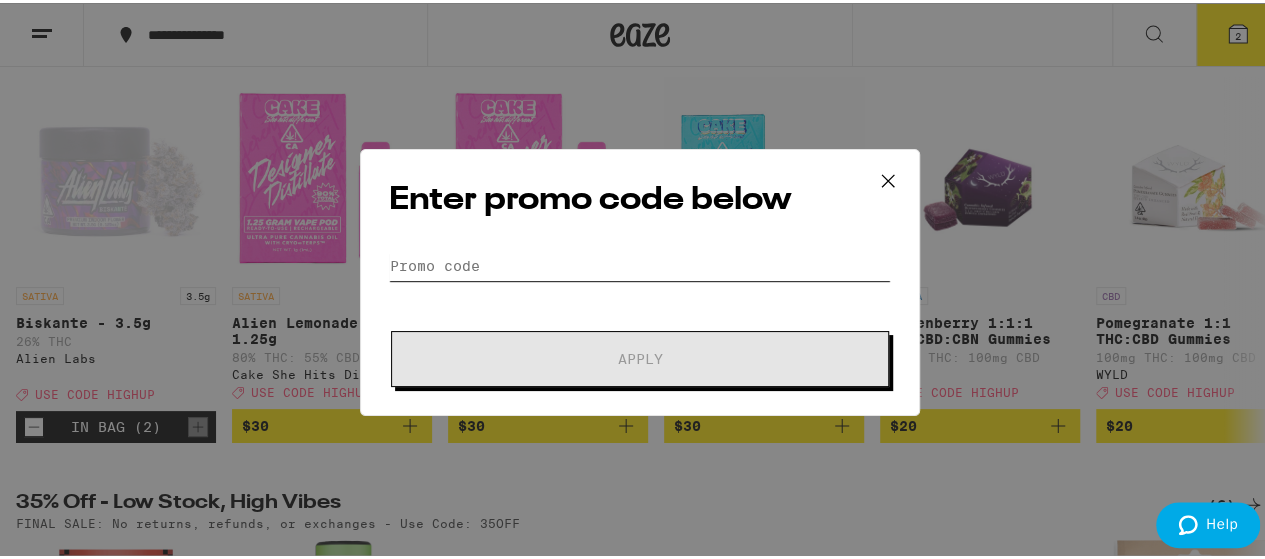 click on "Promo Code" at bounding box center [640, 263] 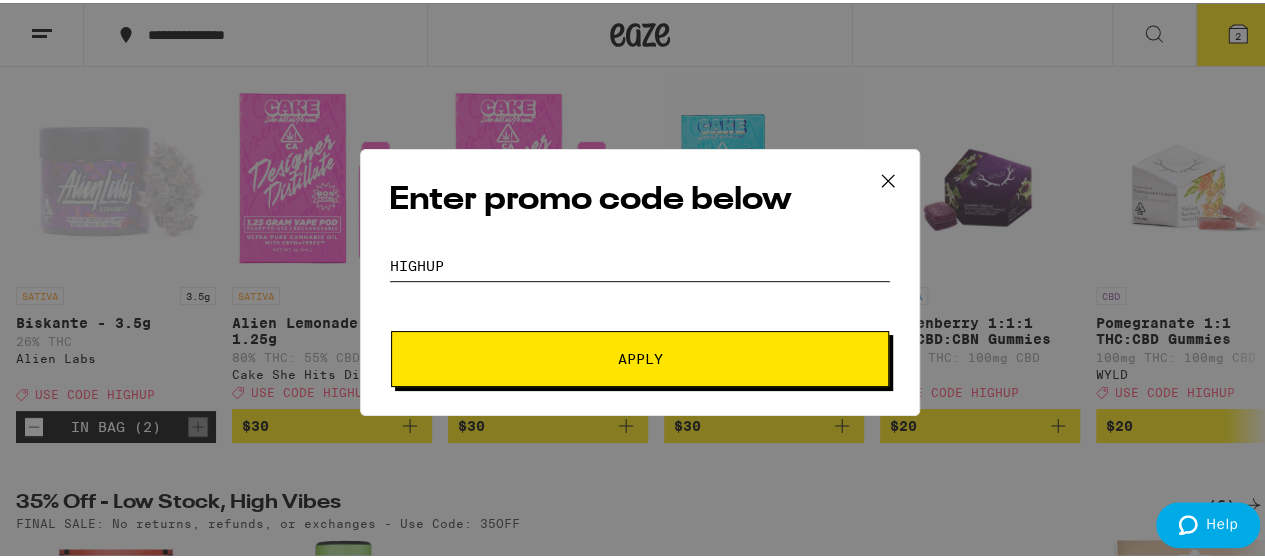 type on "highup" 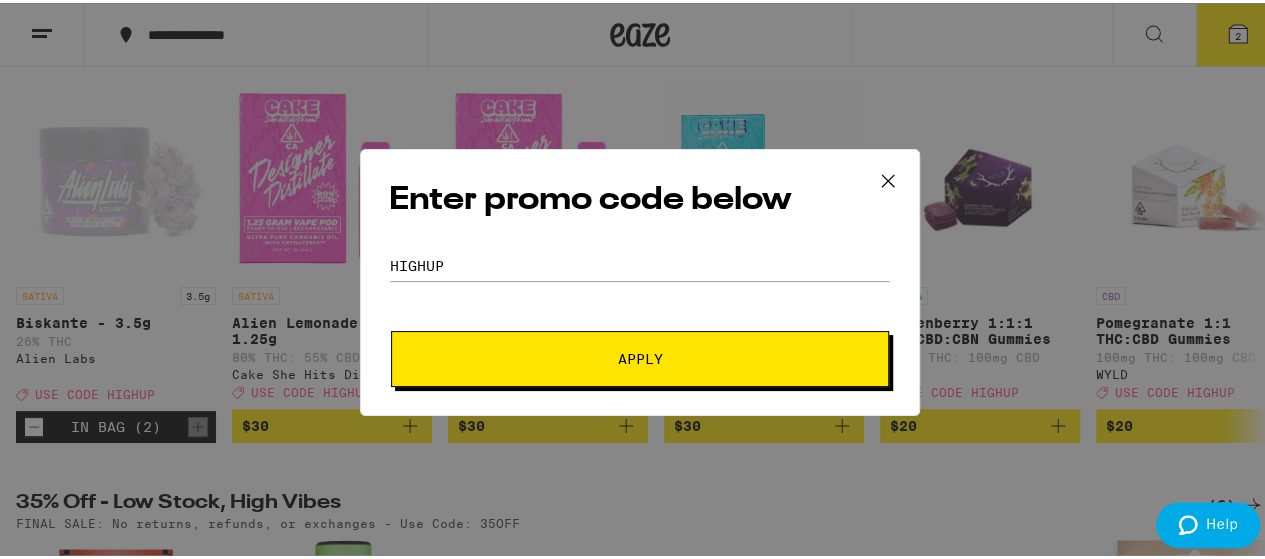 click on "Apply" at bounding box center (640, 356) 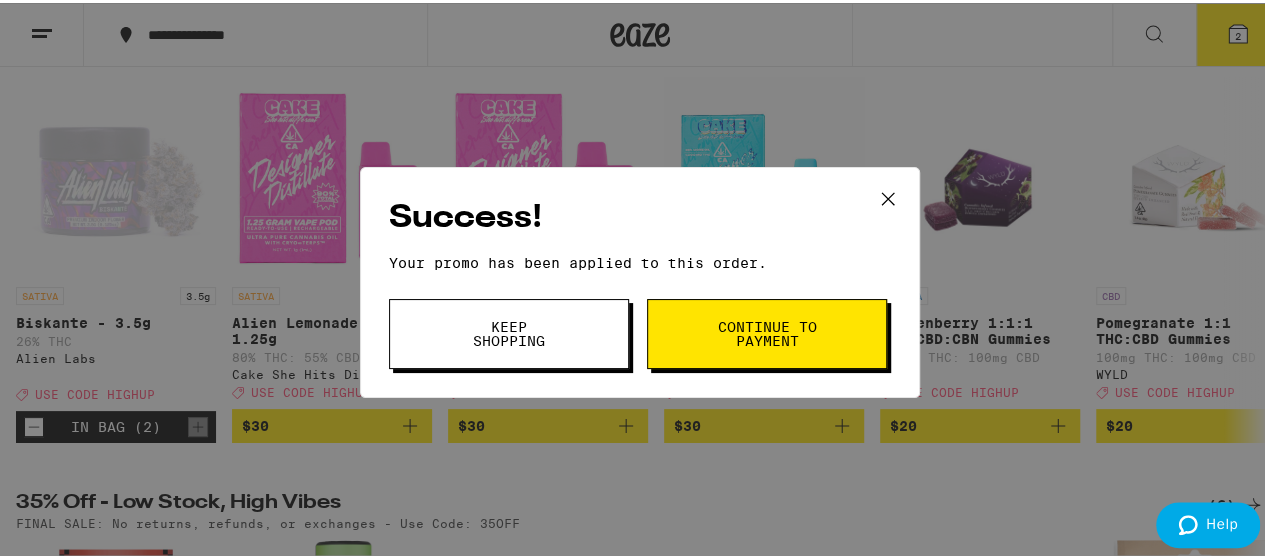 click on "Continue to payment" at bounding box center (767, 331) 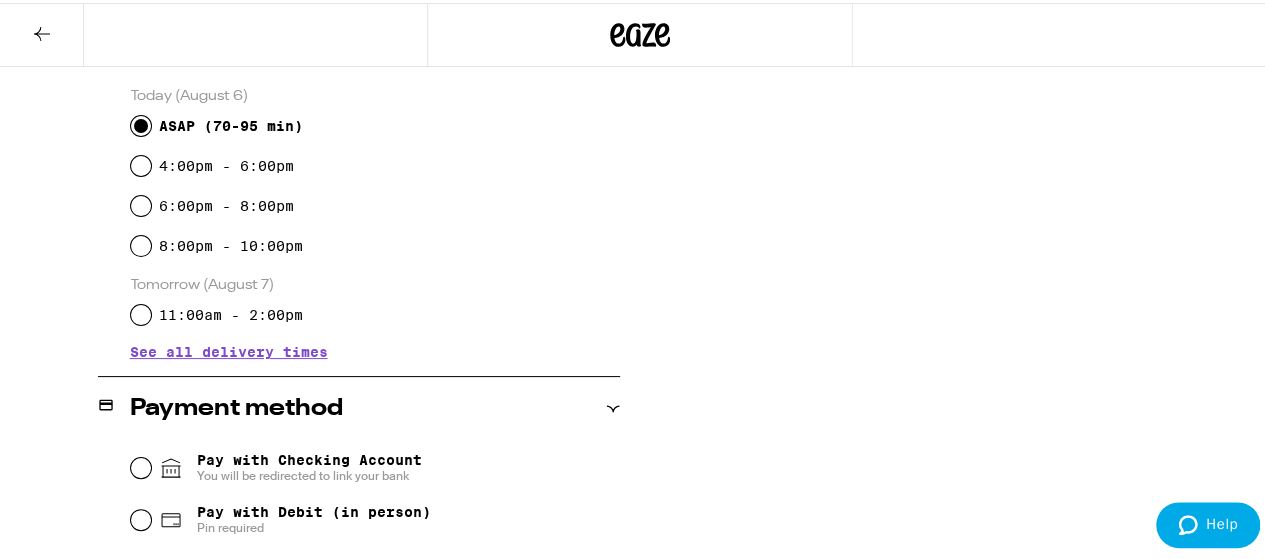 scroll, scrollTop: 541, scrollLeft: 0, axis: vertical 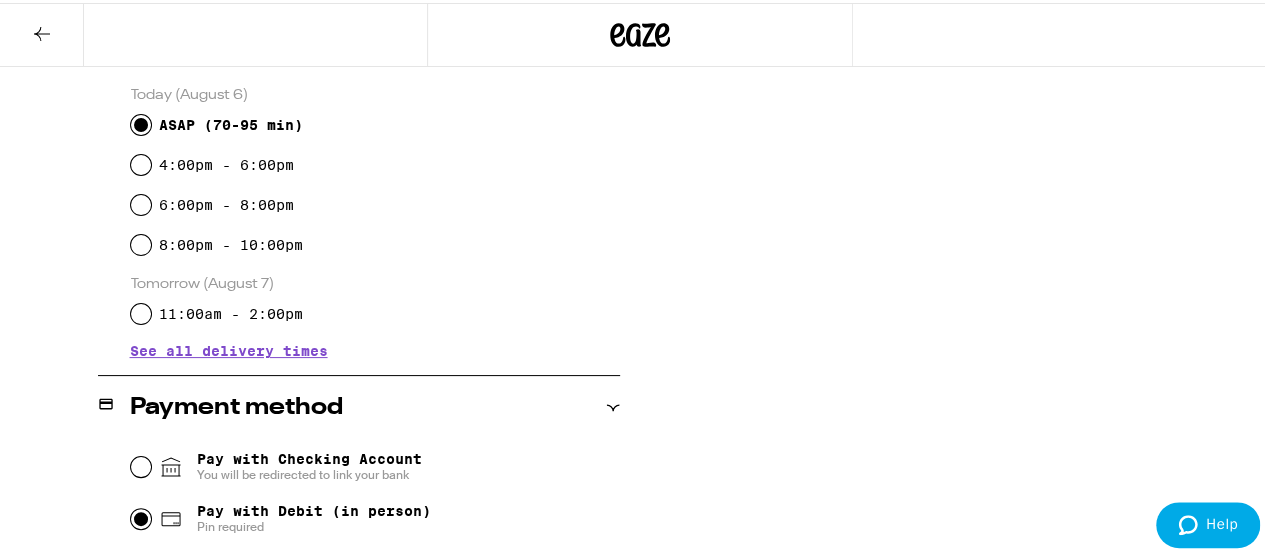 click on "Pay with Debit (in person) Pin required" at bounding box center (141, 516) 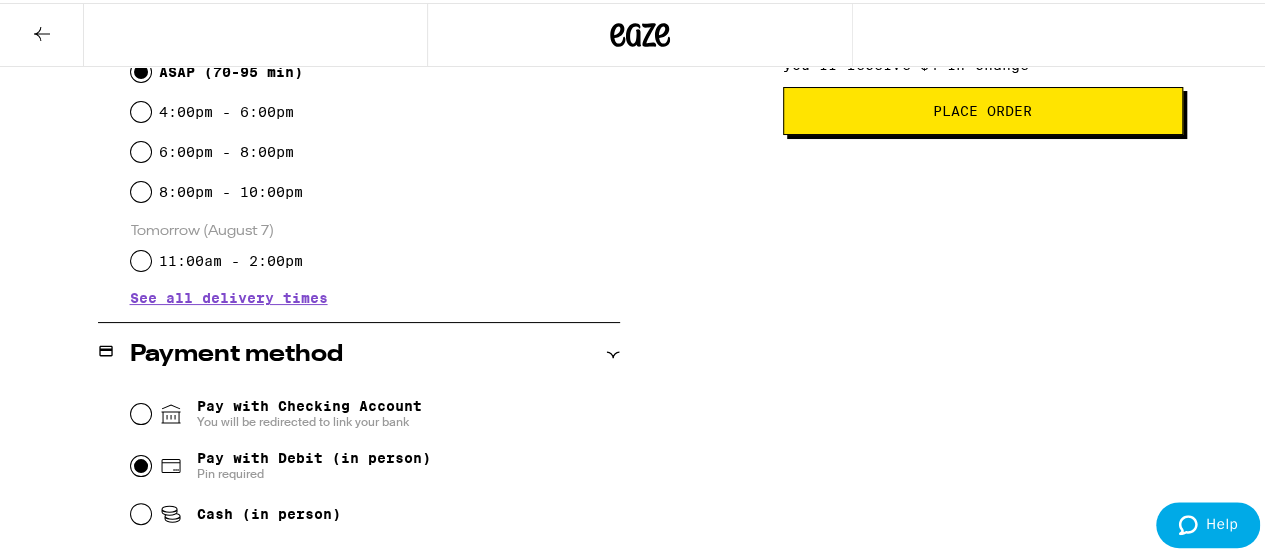 scroll, scrollTop: 726, scrollLeft: 0, axis: vertical 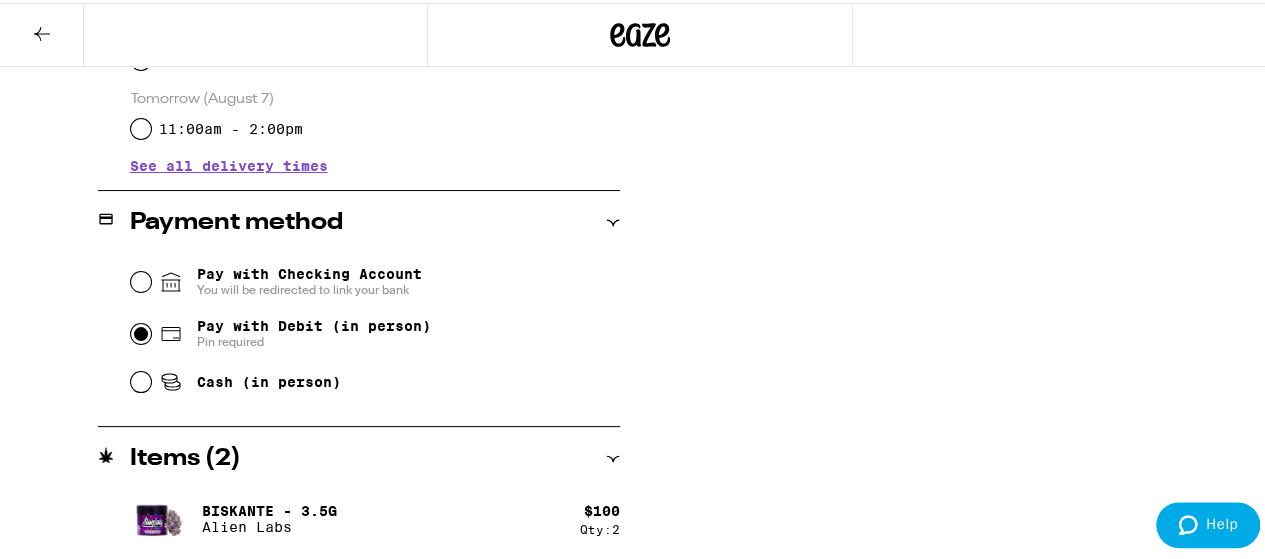 click on "[PRODUCT_NAME] - [WEIGHT] [BRAND_NAME] $[PRICE] Qty: [QUANTITY]" at bounding box center [375, 516] 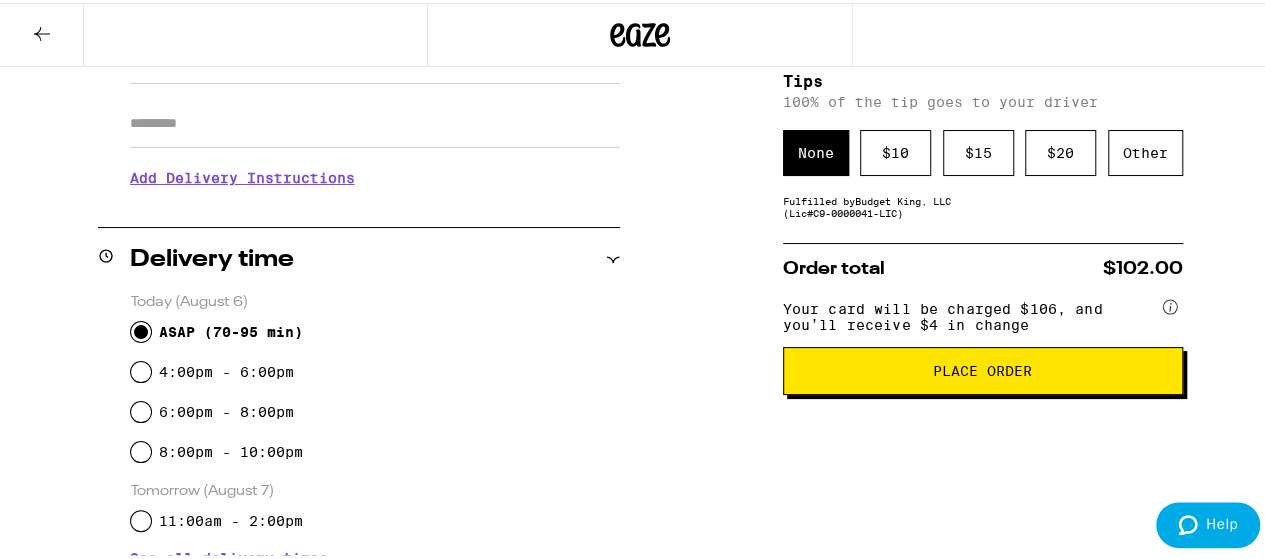click at bounding box center [42, 32] 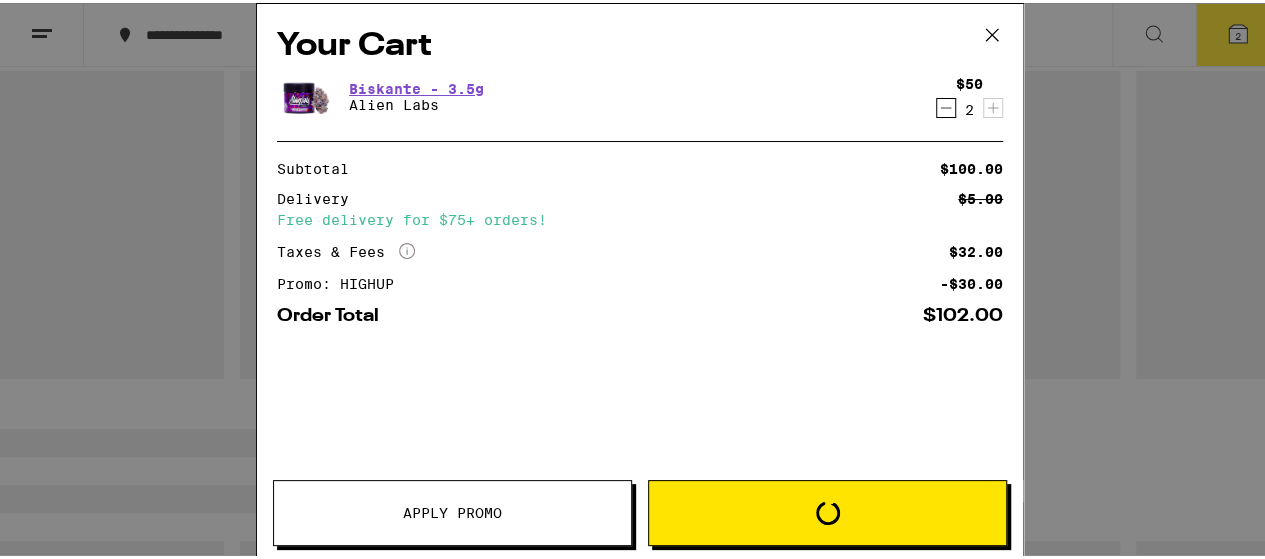 scroll, scrollTop: 0, scrollLeft: 0, axis: both 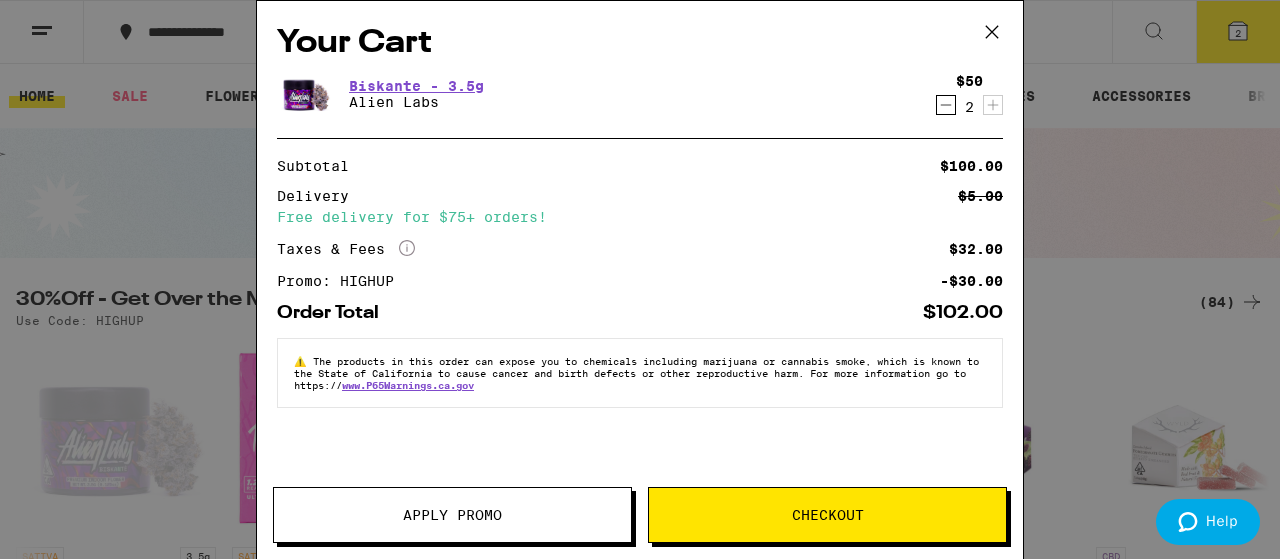 click on "Checkout" at bounding box center (827, 515) 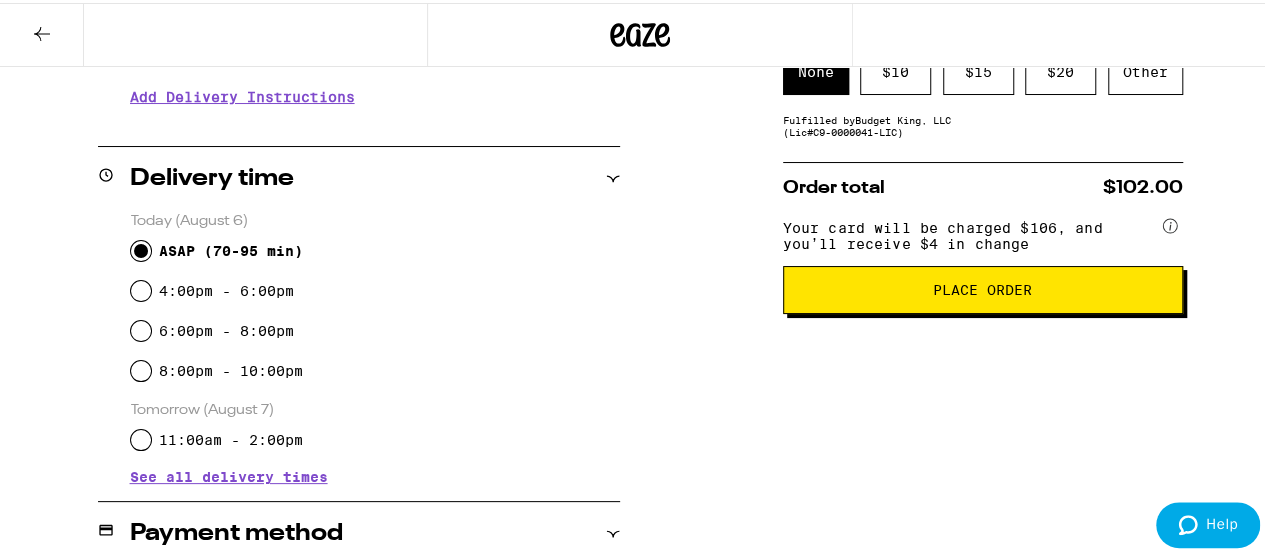 scroll, scrollTop: 416, scrollLeft: 0, axis: vertical 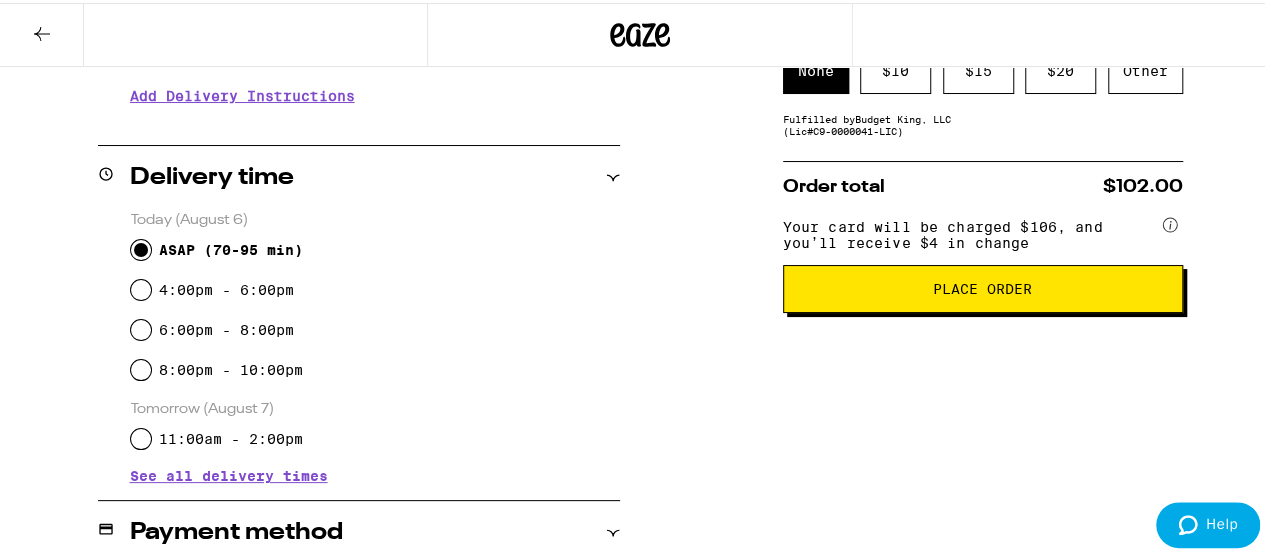 click on "Place Order" at bounding box center (982, 286) 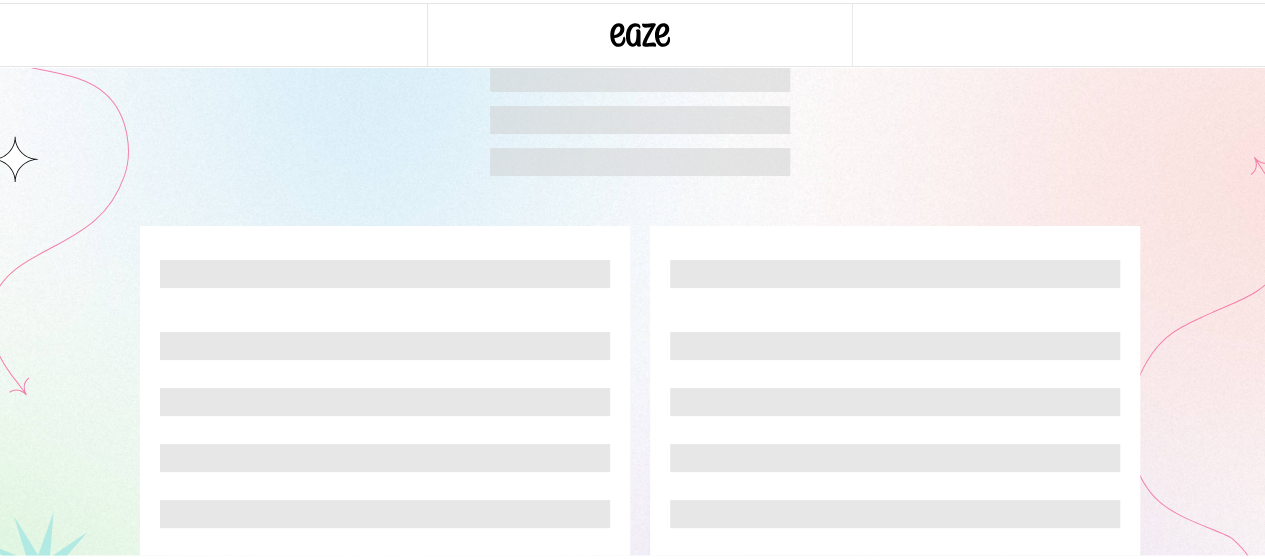 scroll, scrollTop: 0, scrollLeft: 0, axis: both 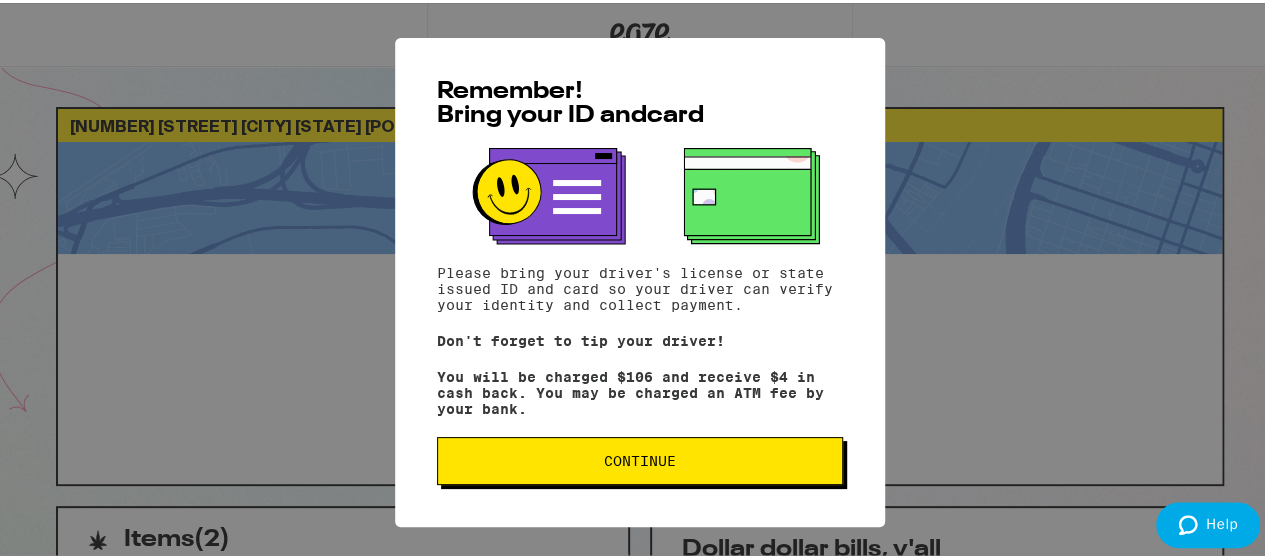 click on "Continue" at bounding box center [640, 458] 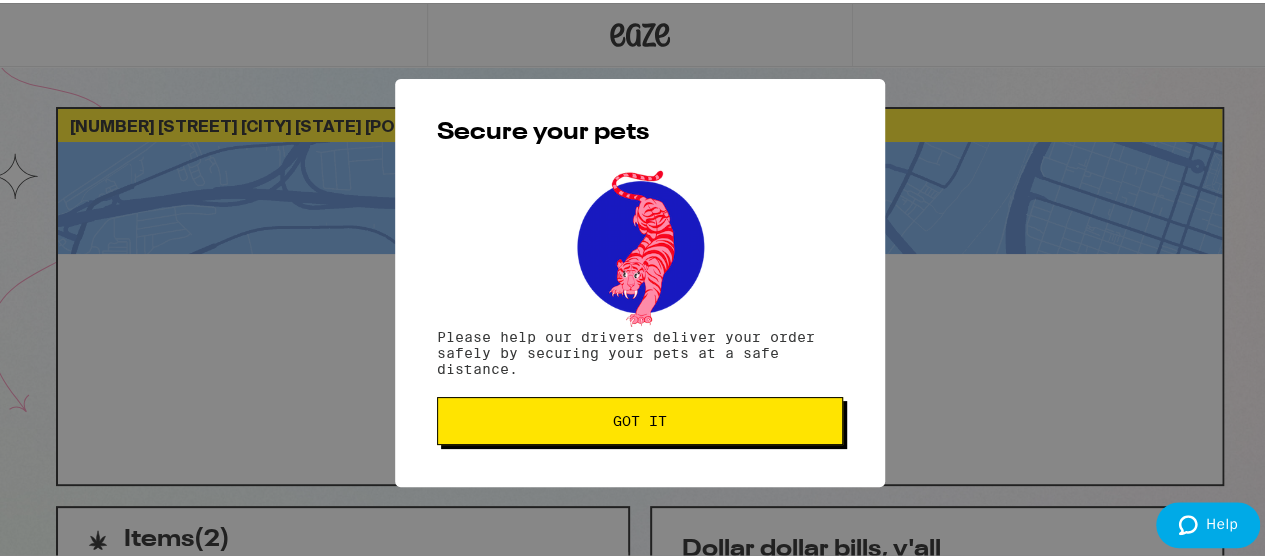 click on "Got it" at bounding box center [640, 418] 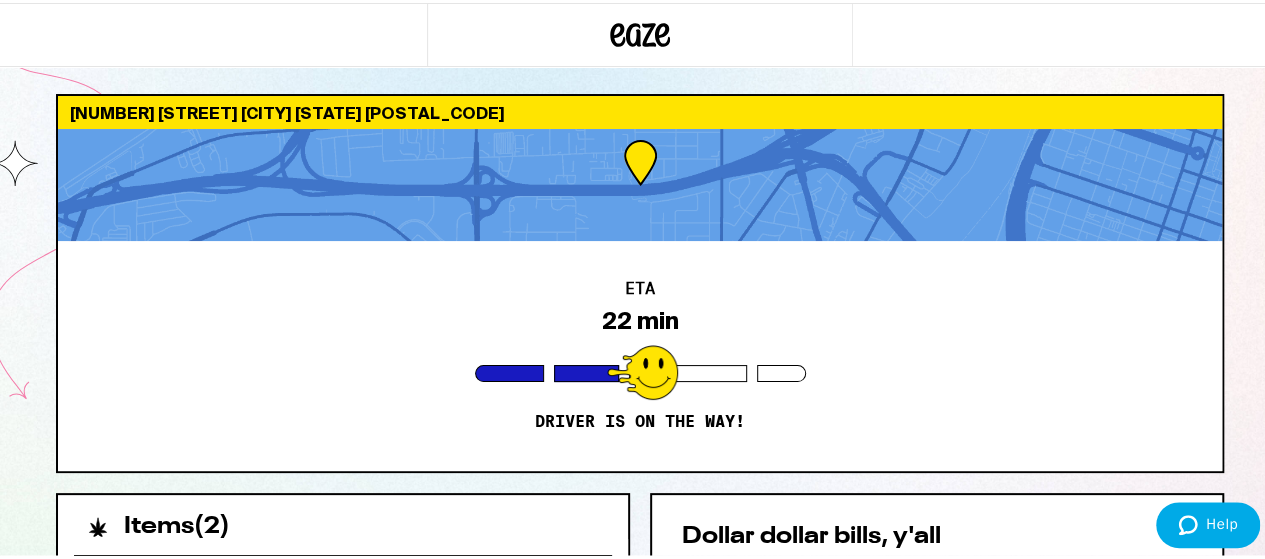 scroll, scrollTop: 19, scrollLeft: 0, axis: vertical 